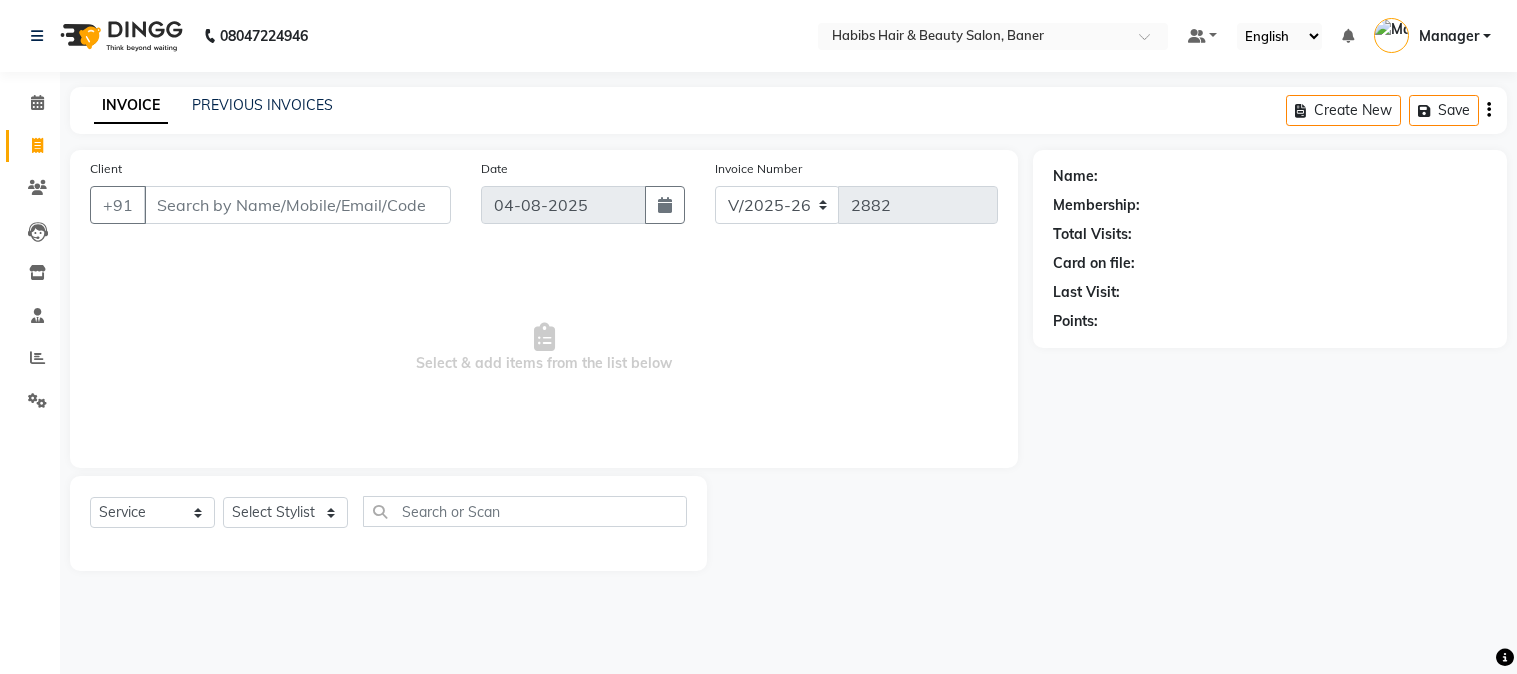 select on "5356" 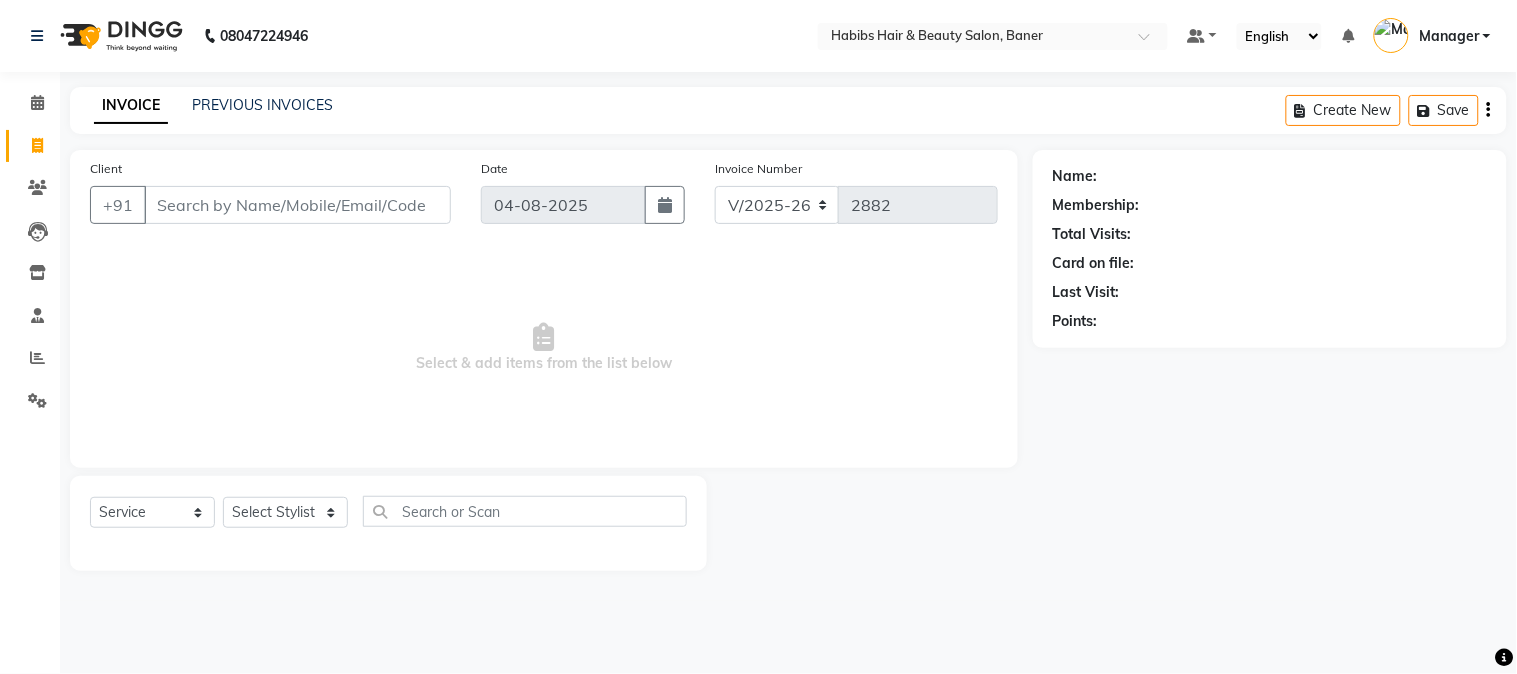 scroll, scrollTop: 0, scrollLeft: 0, axis: both 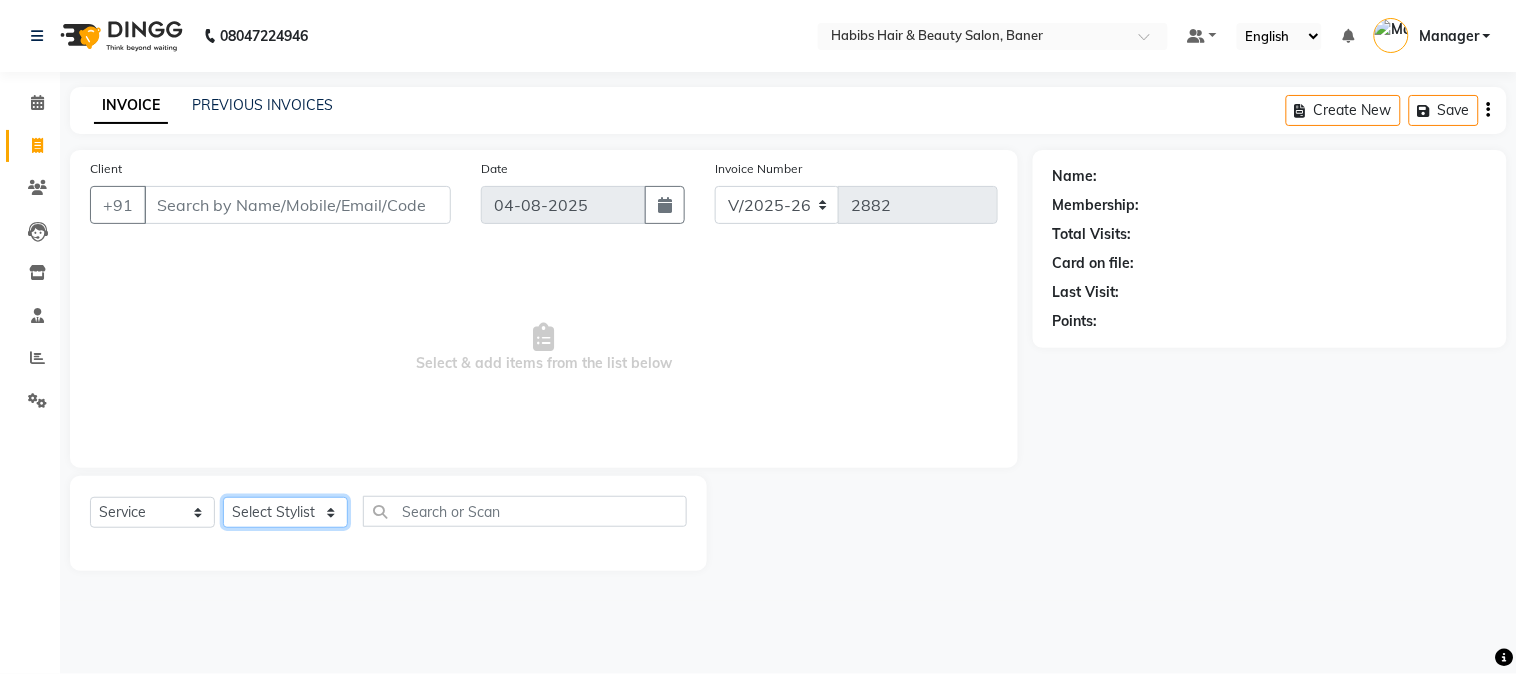 click on "Select Stylist Admin [FIRST] [FIRST] [LAST]  Manager [FIRST] [LAST] [FIRST] [LAST] [FIRST] [FIRST] [FIRST]" 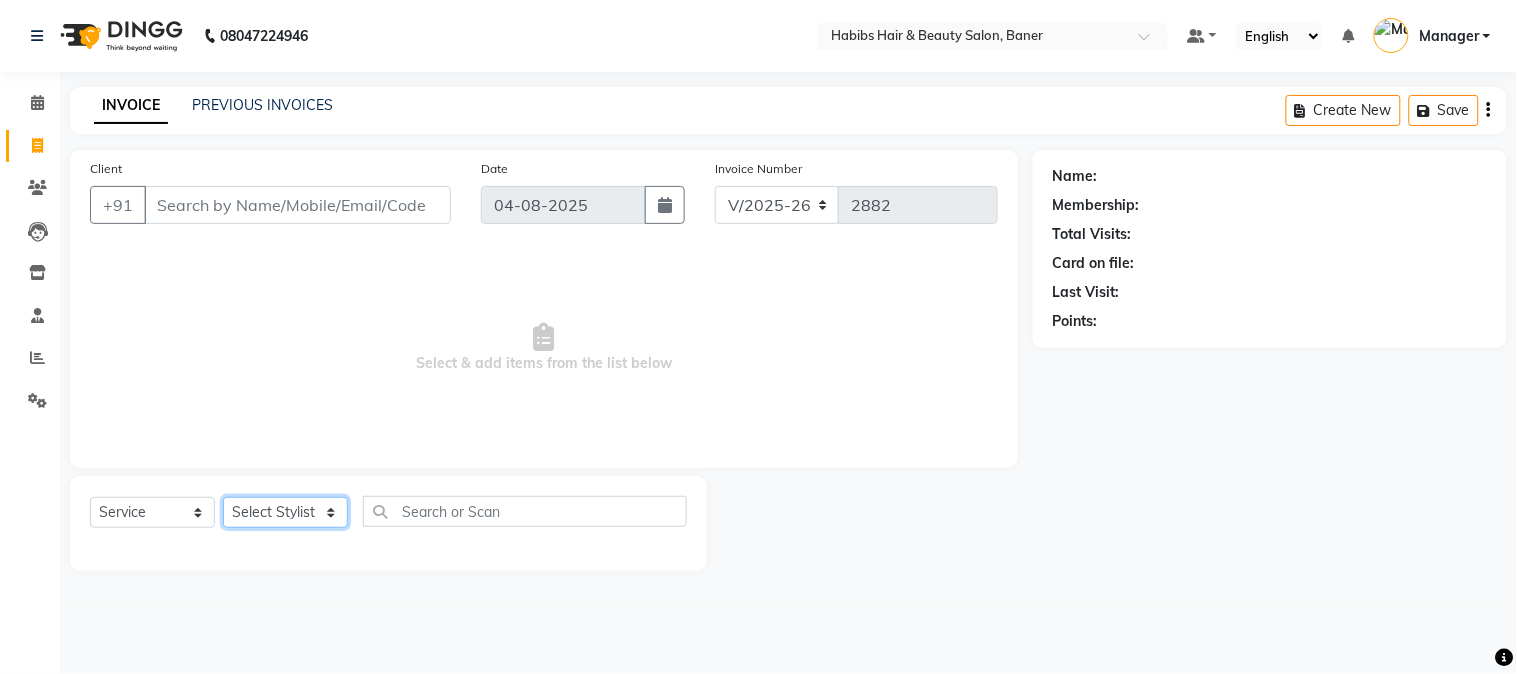 select on "35380" 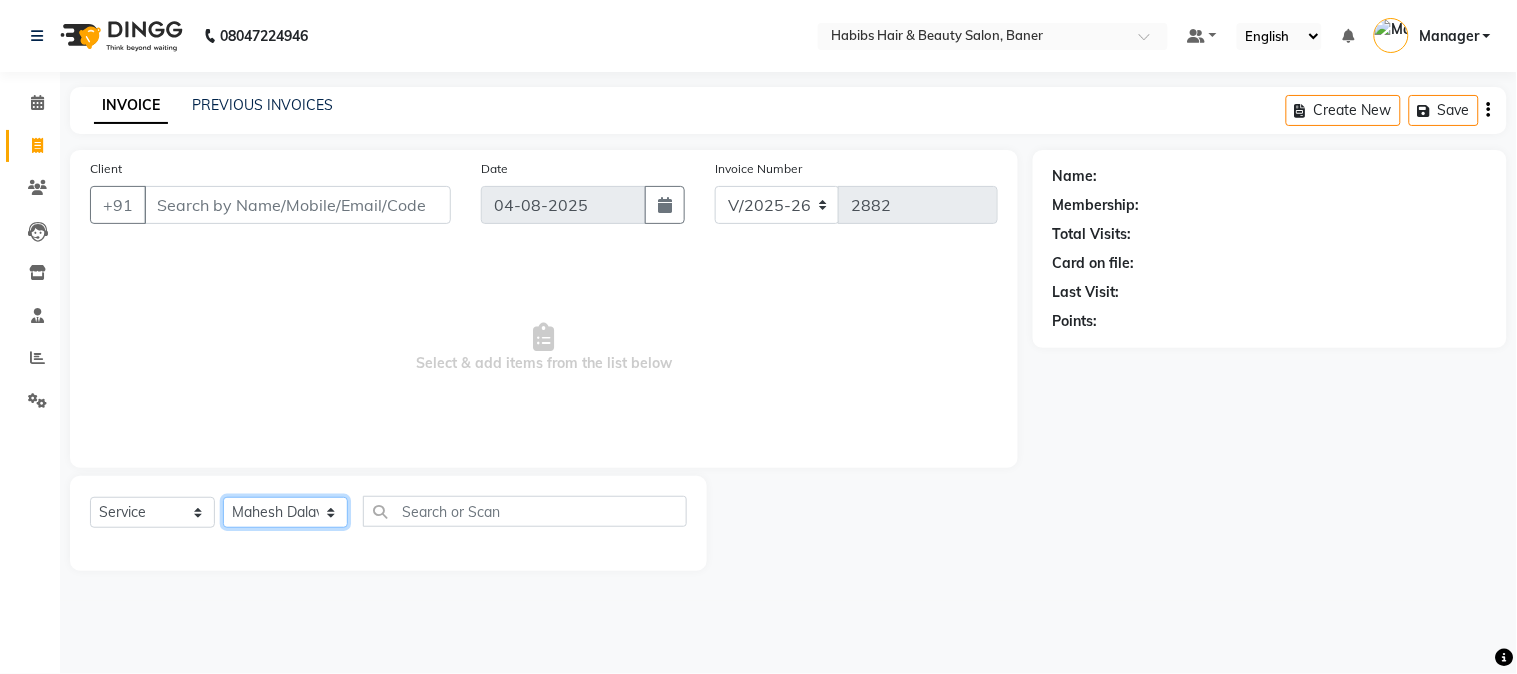 click on "Select Stylist Admin [FIRST] [FIRST] [LAST]  Manager [FIRST] [LAST] [FIRST] [LAST] [FIRST] [FIRST] [FIRST]" 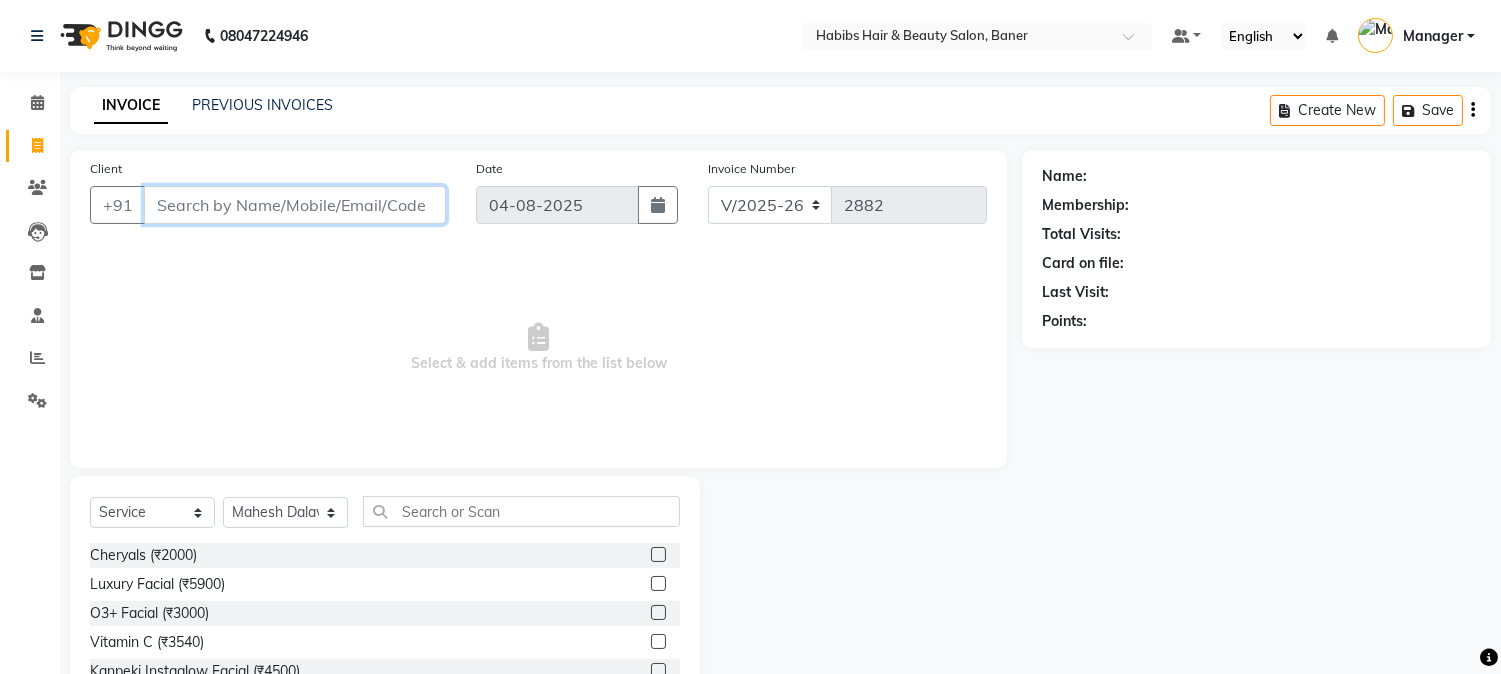 click on "Client" at bounding box center (295, 205) 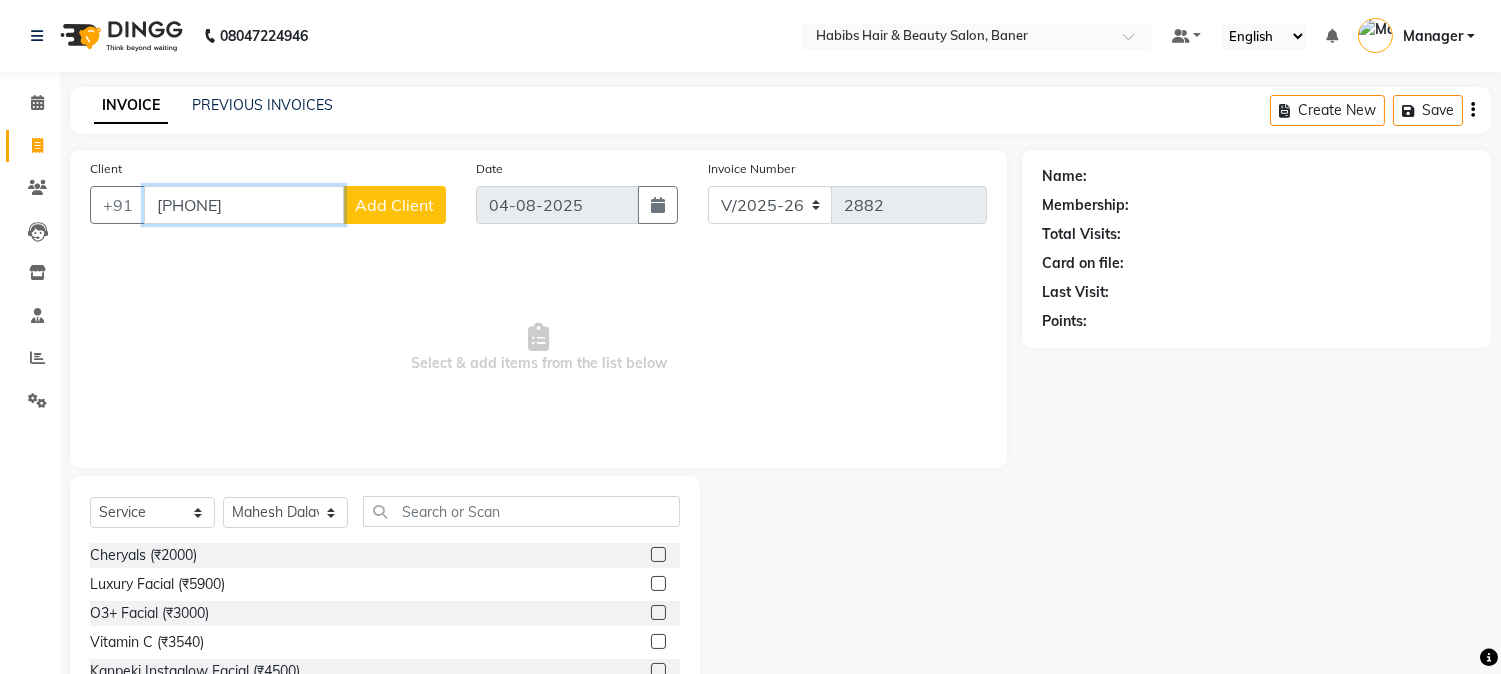 type on "[PHONE]" 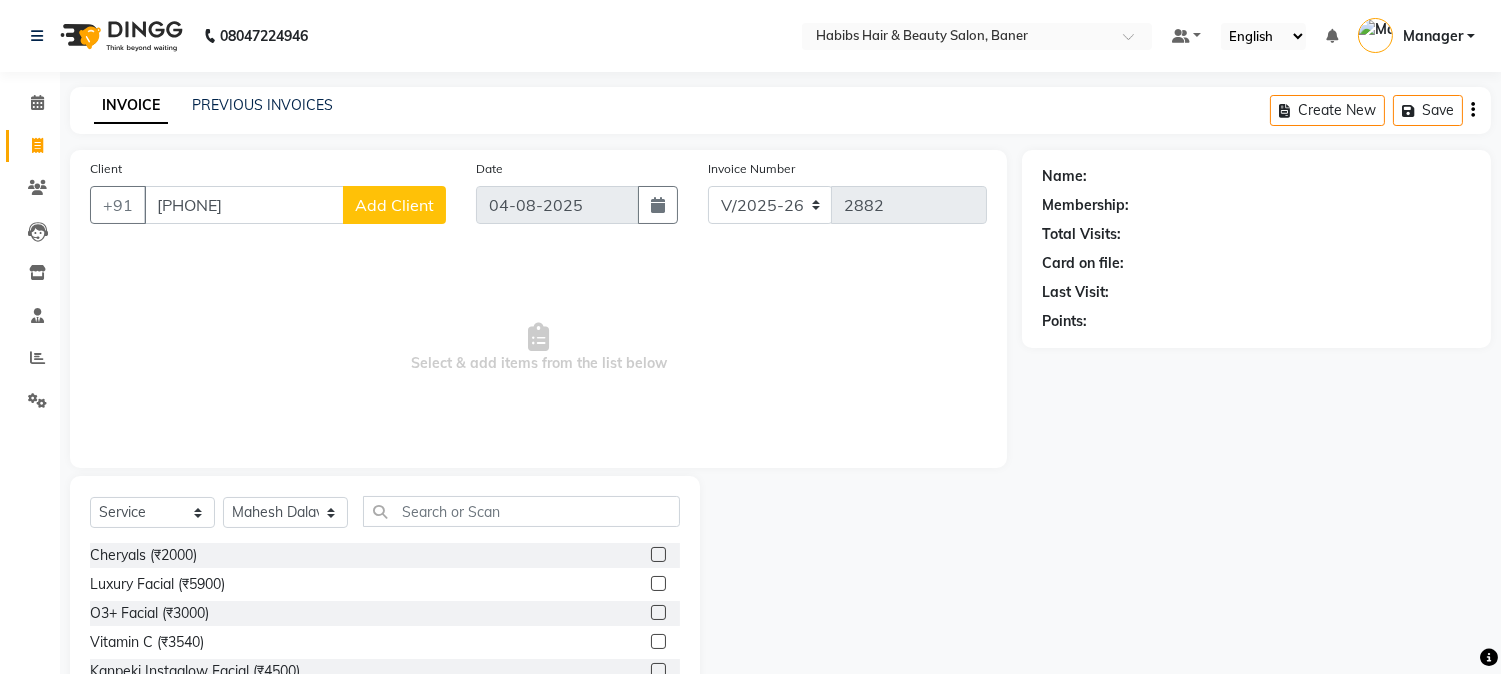 click on "Add Client" 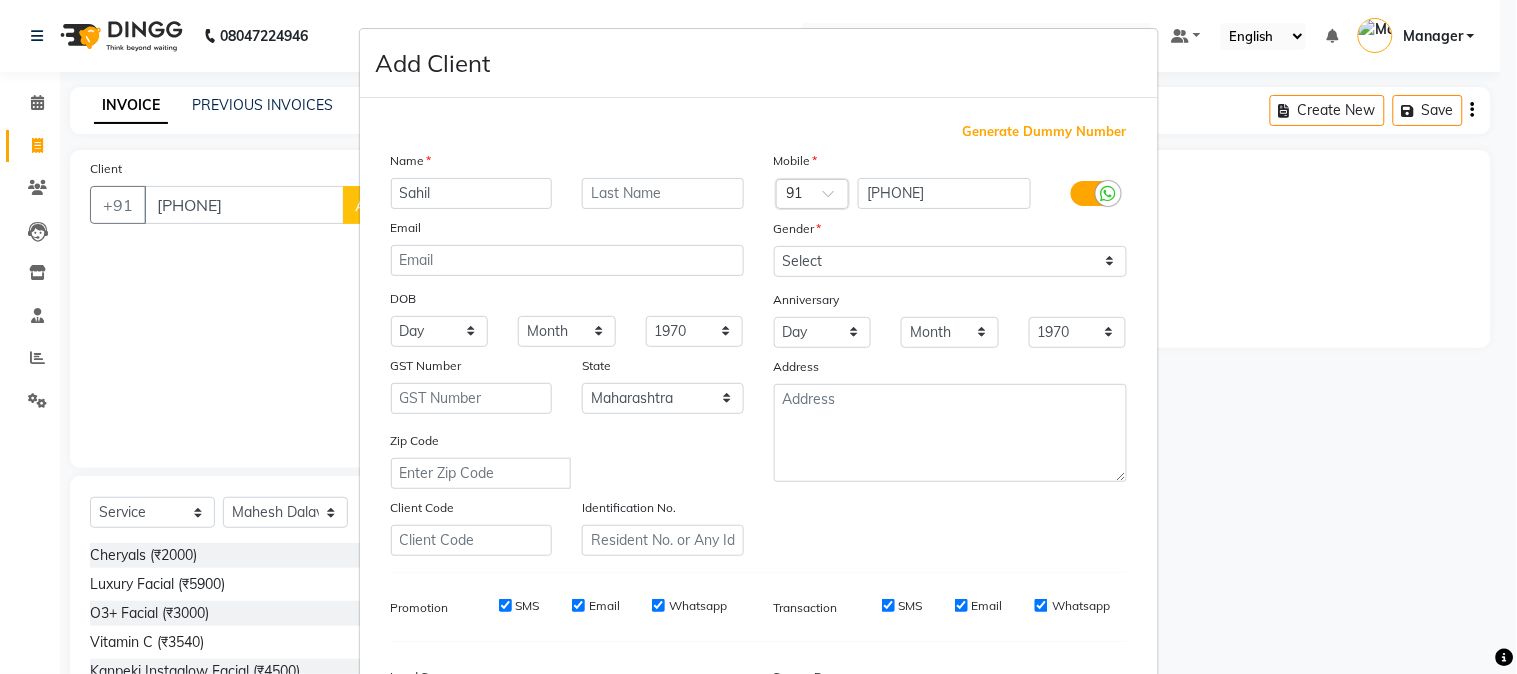 type on "Sahil" 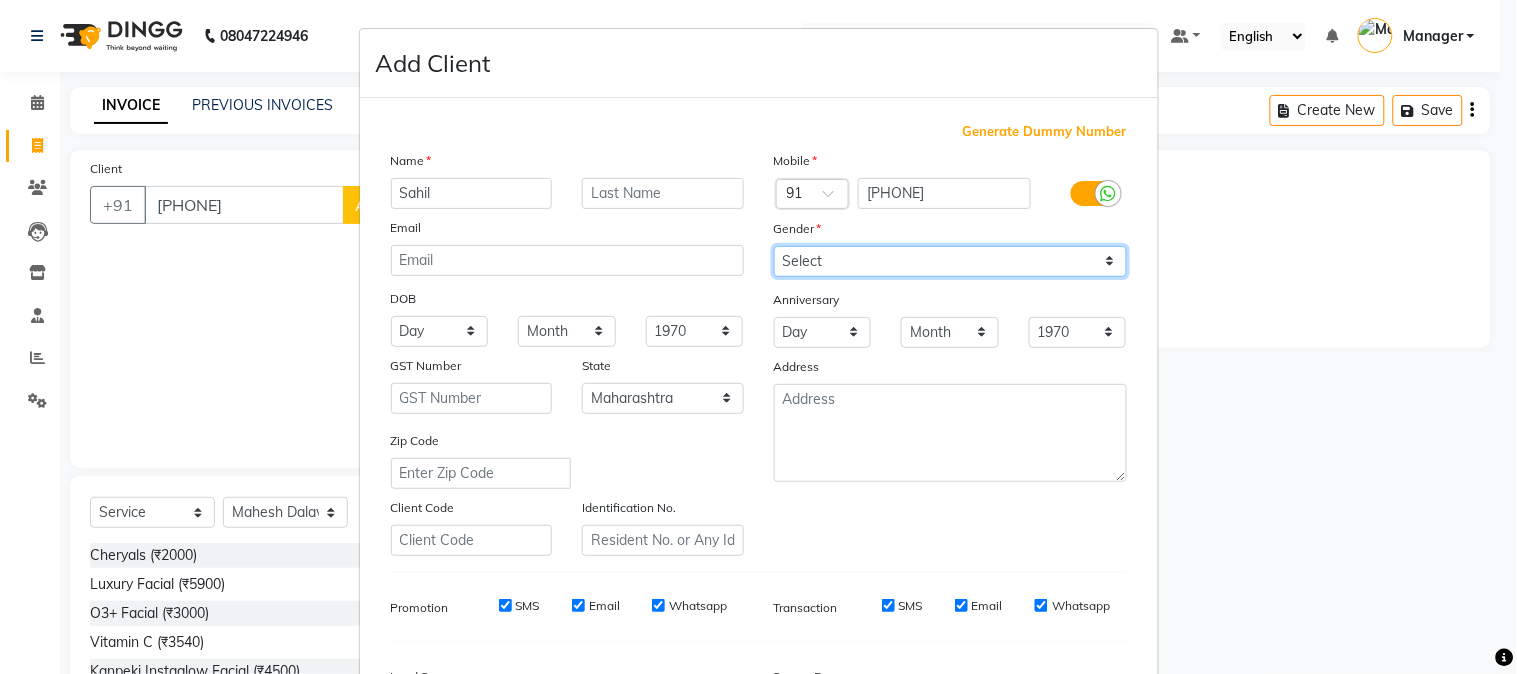 click on "Select Male Female Other Prefer Not To Say" at bounding box center (950, 261) 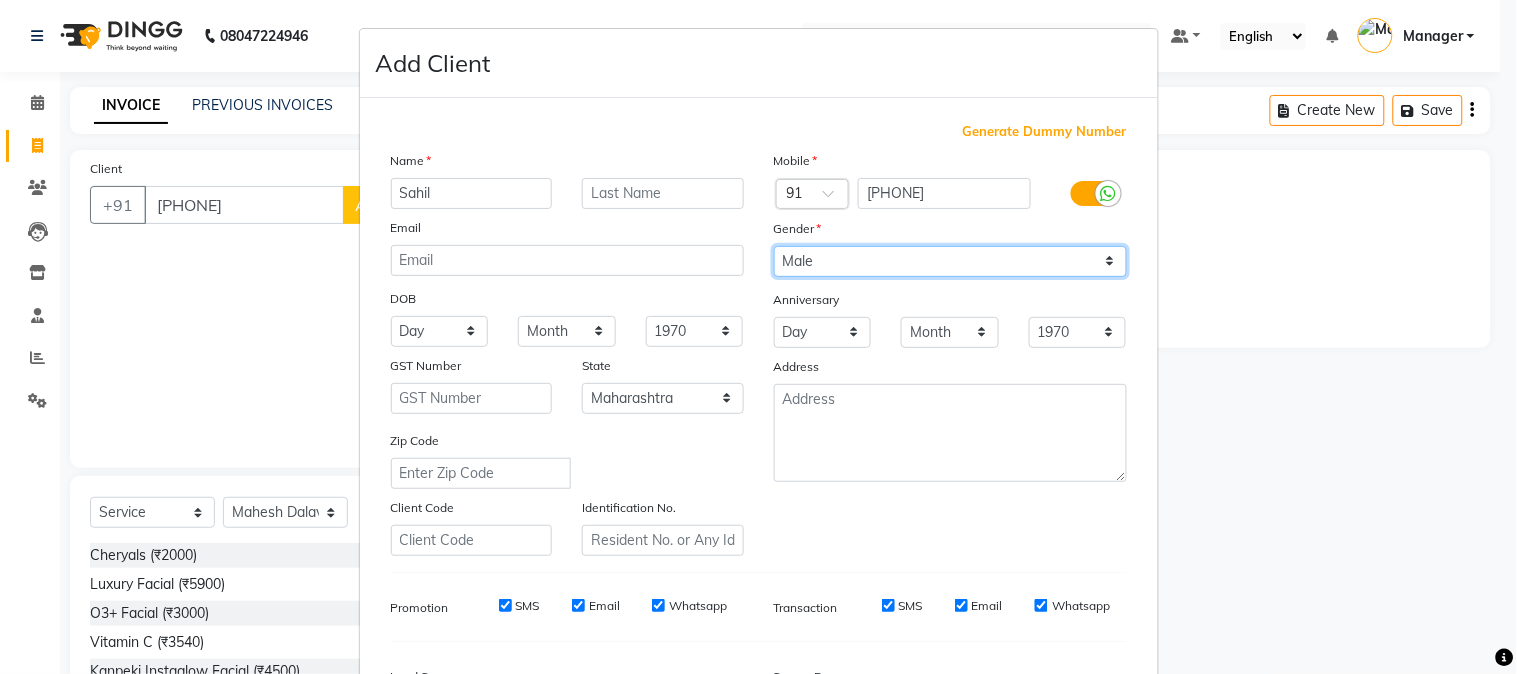click on "Select Male Female Other Prefer Not To Say" at bounding box center [950, 261] 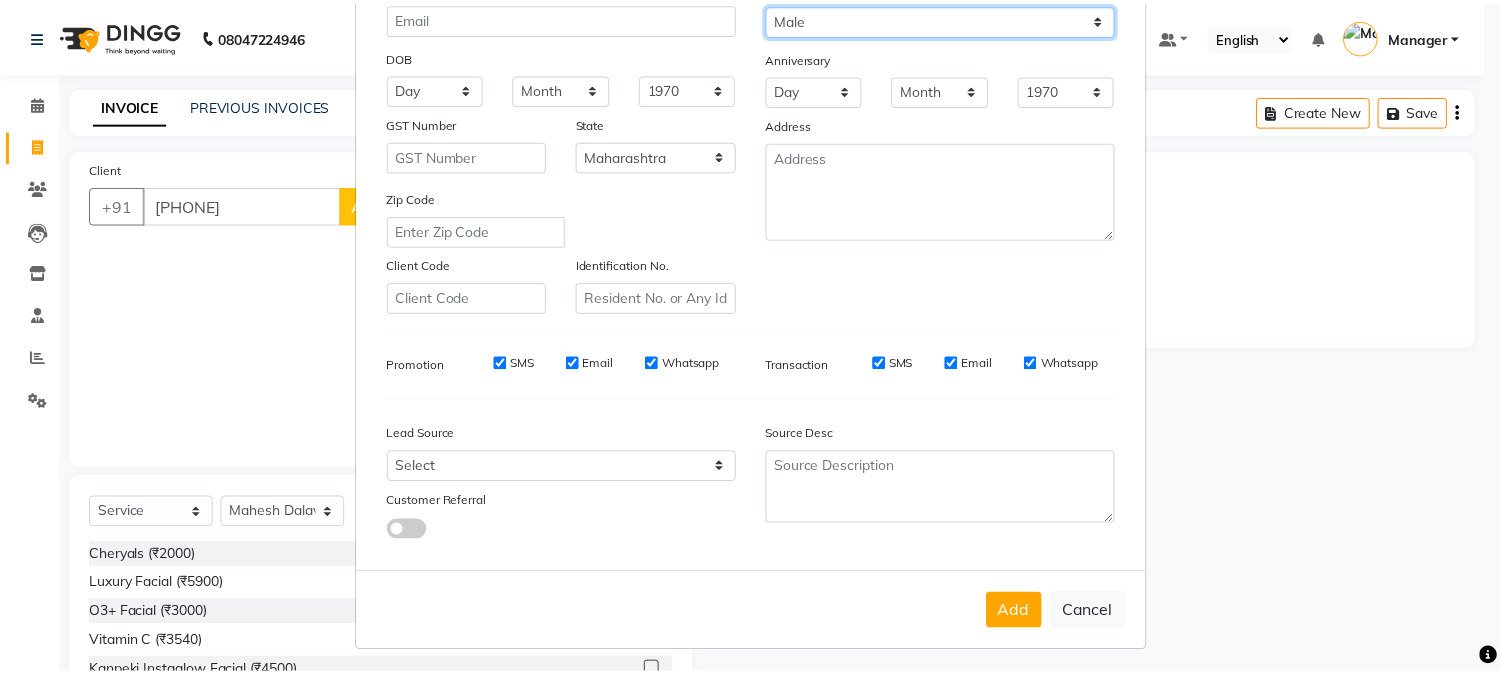 scroll, scrollTop: 250, scrollLeft: 0, axis: vertical 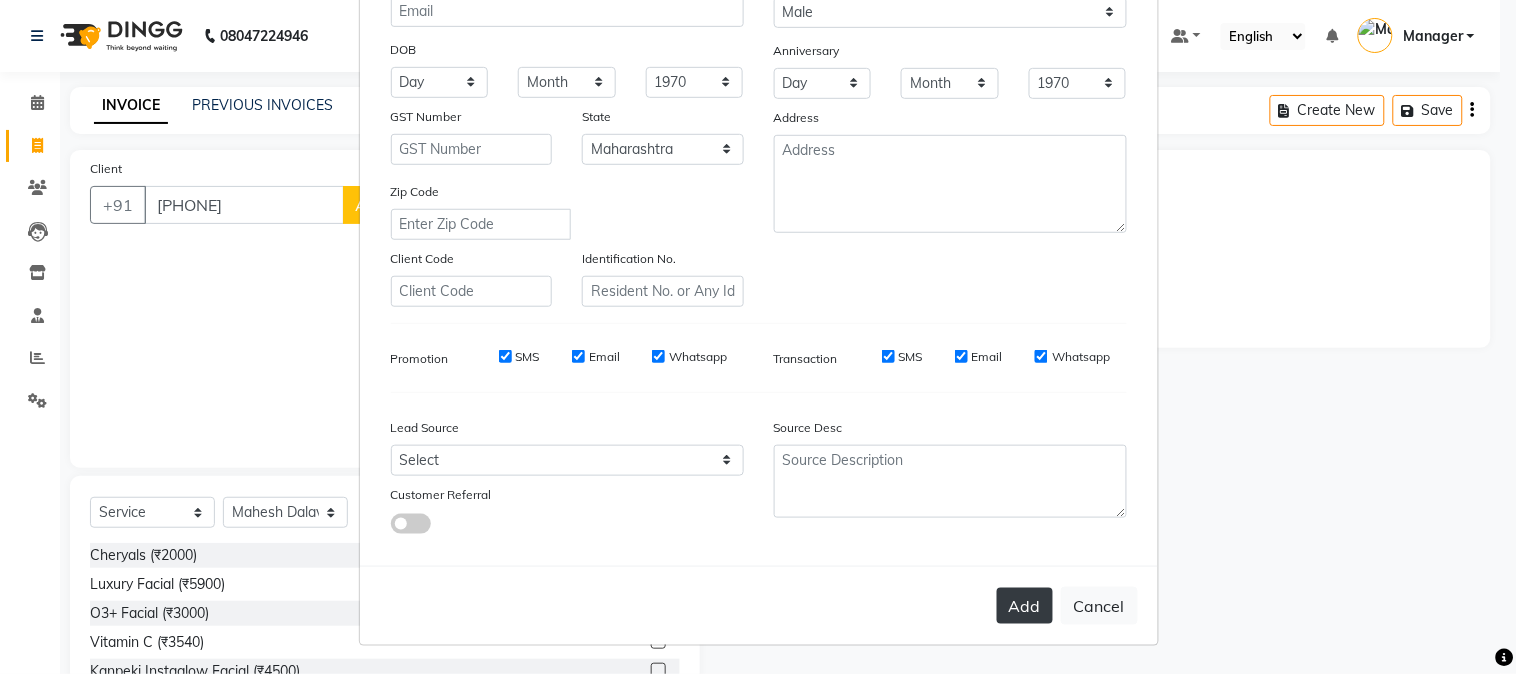 click on "Add" at bounding box center (1025, 606) 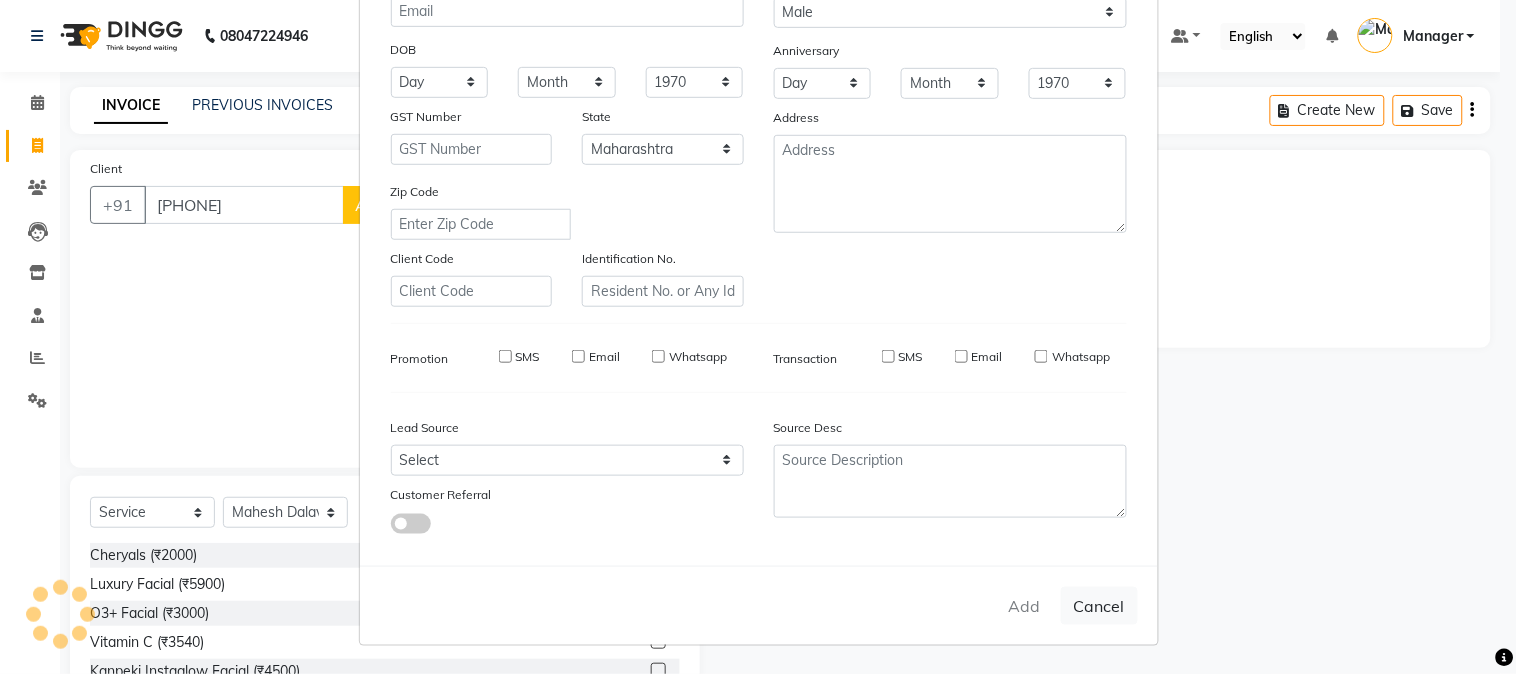 type on "96******73" 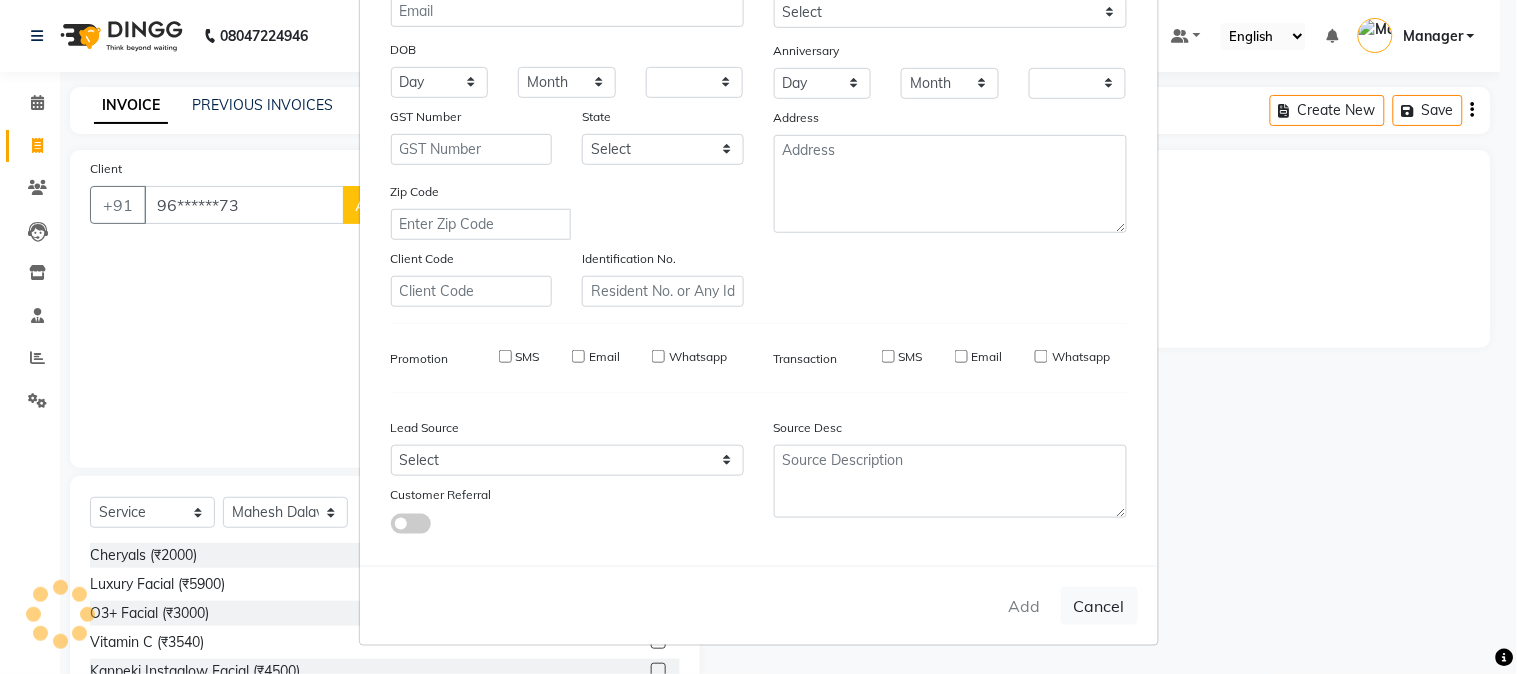 select on "1: Object" 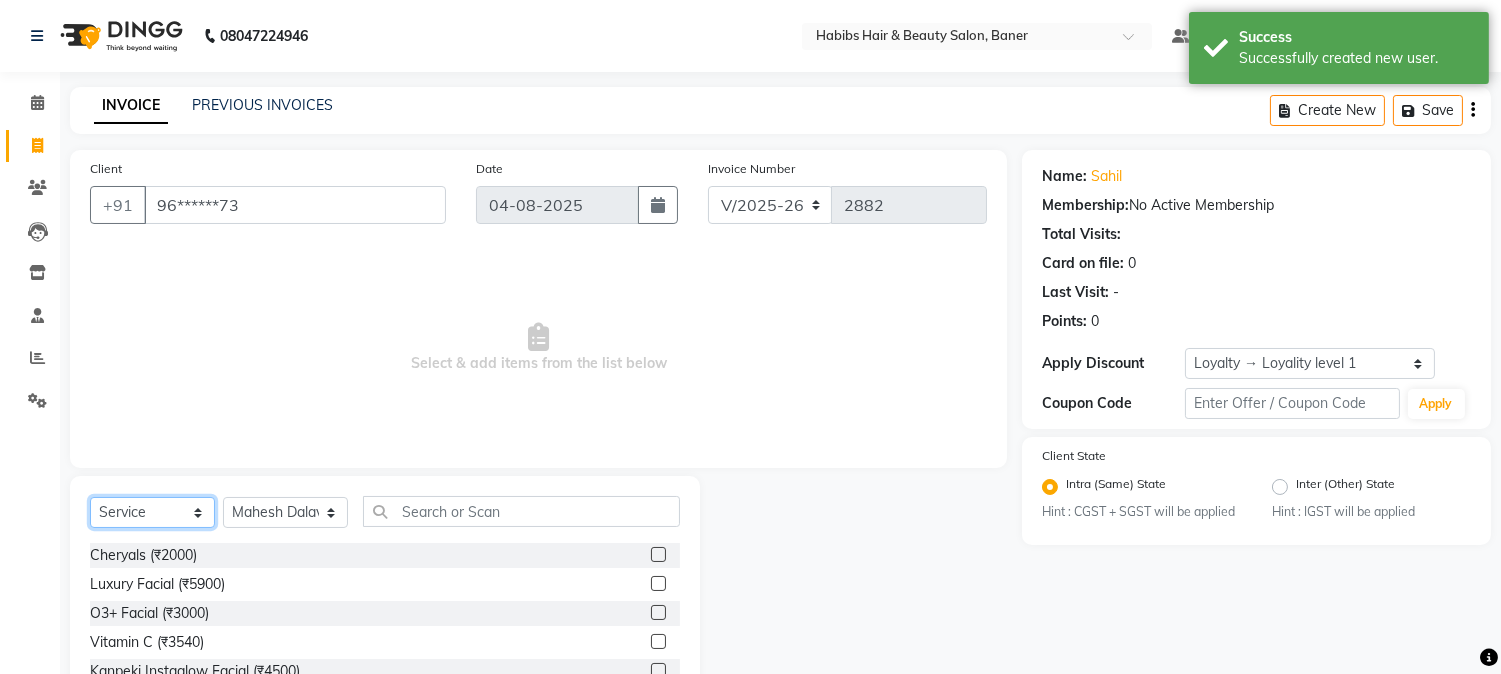 click on "Select  Service  Product  Membership  Package Voucher Prepaid Gift Card" 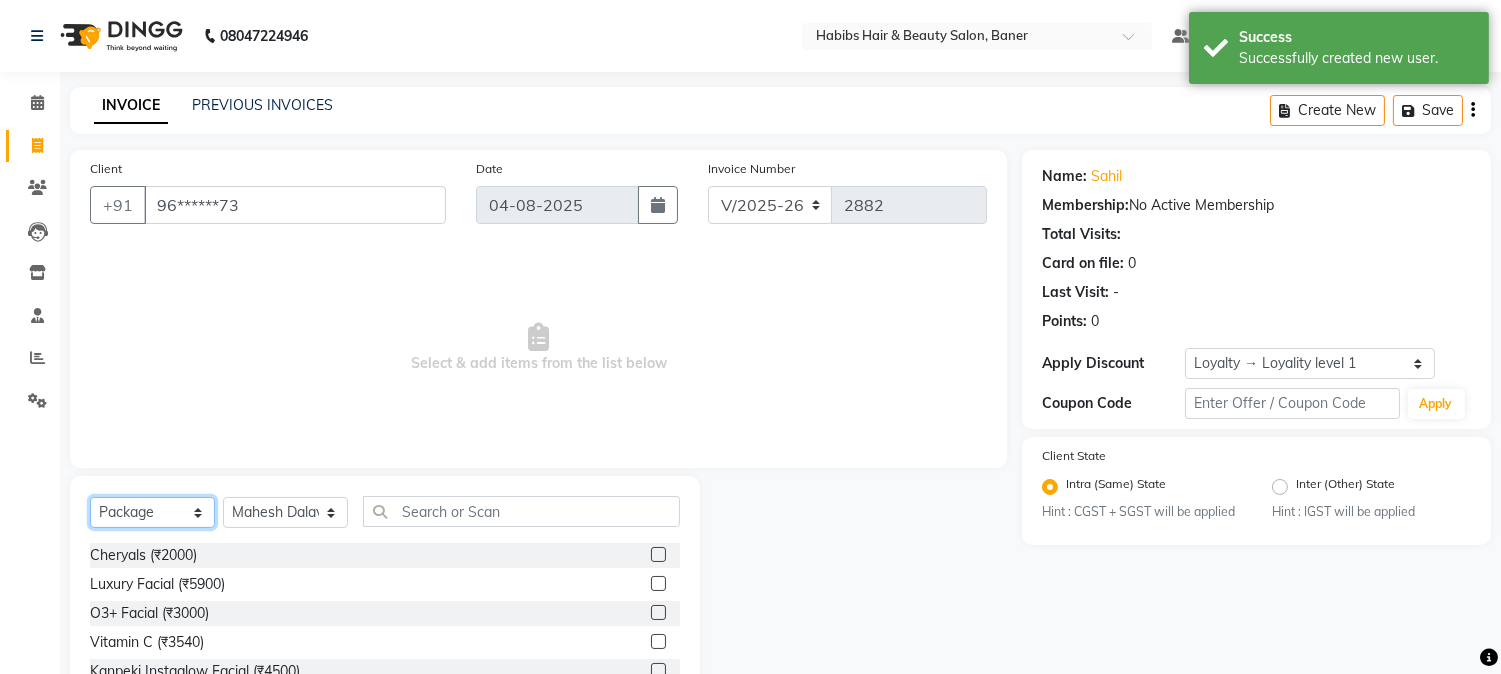 click on "Select  Service  Product  Membership  Package Voucher Prepaid Gift Card" 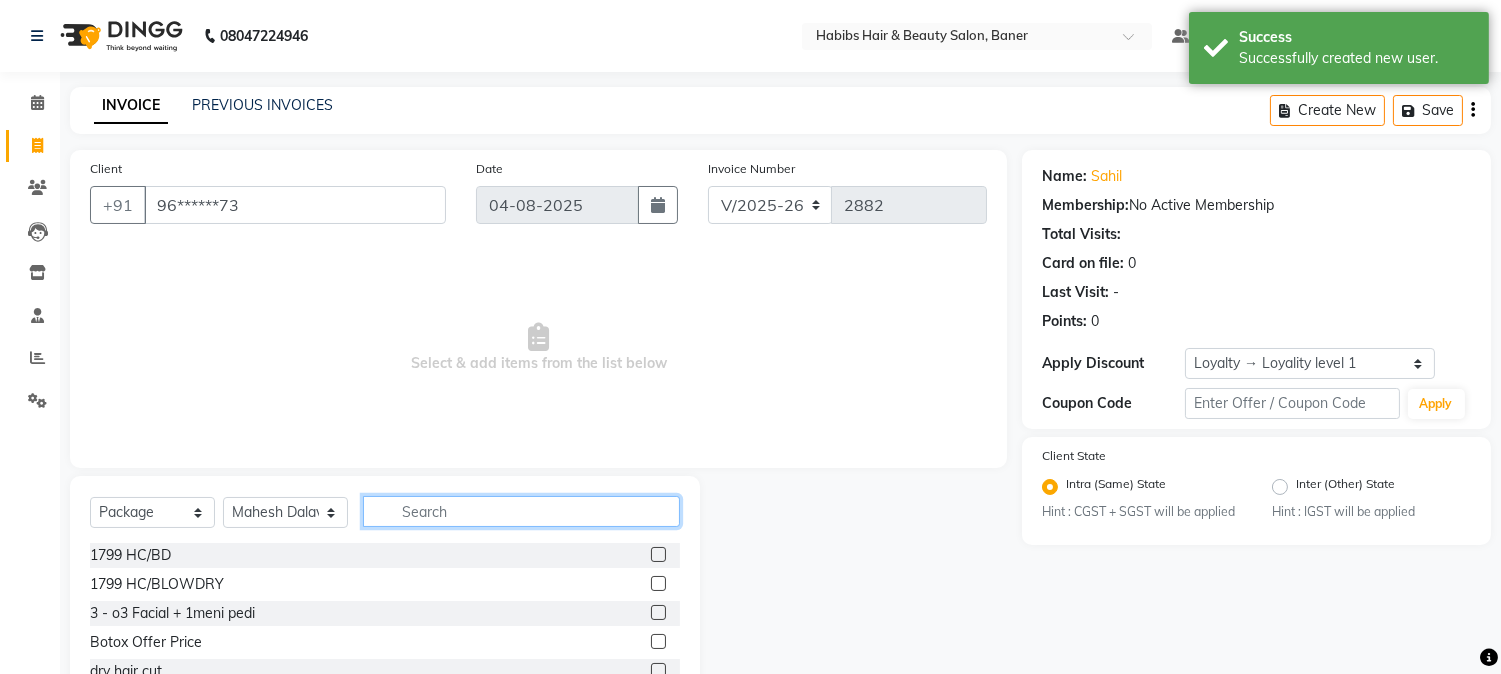 click 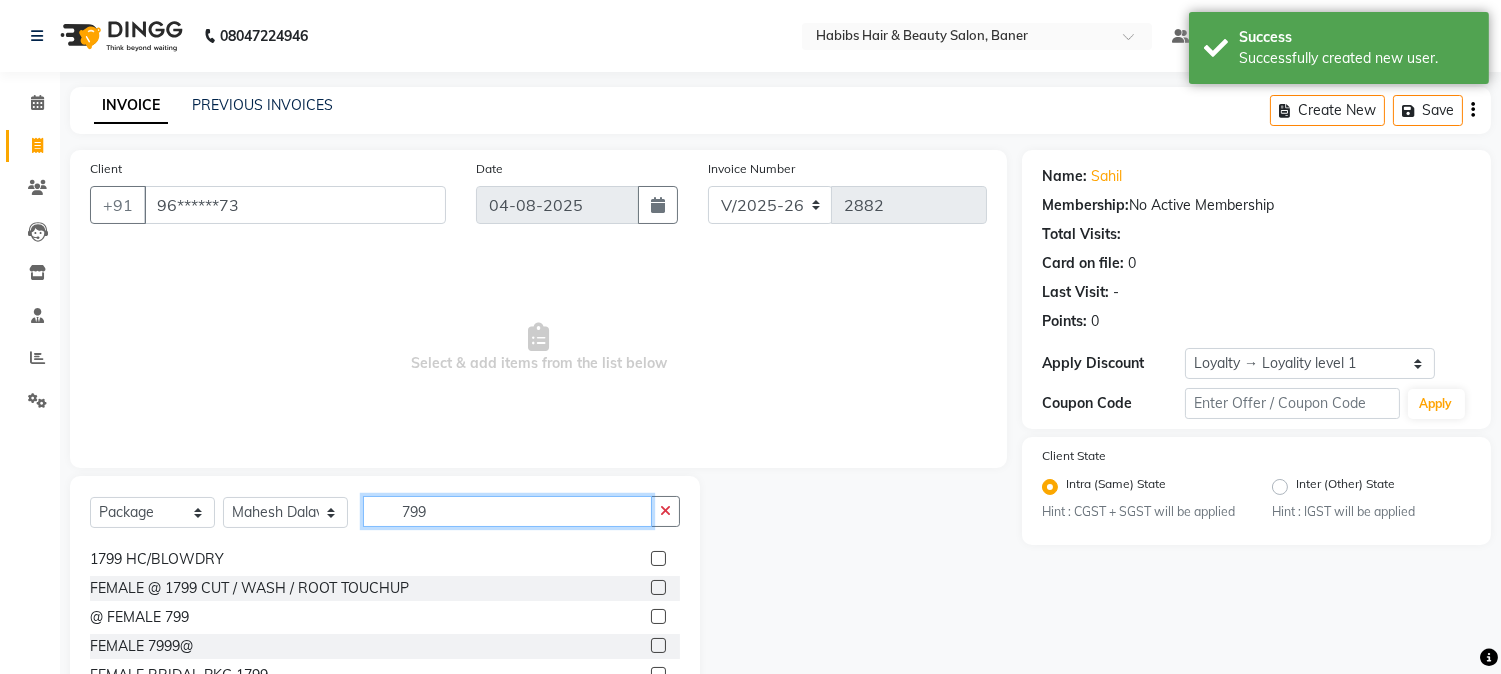 scroll, scrollTop: 32, scrollLeft: 0, axis: vertical 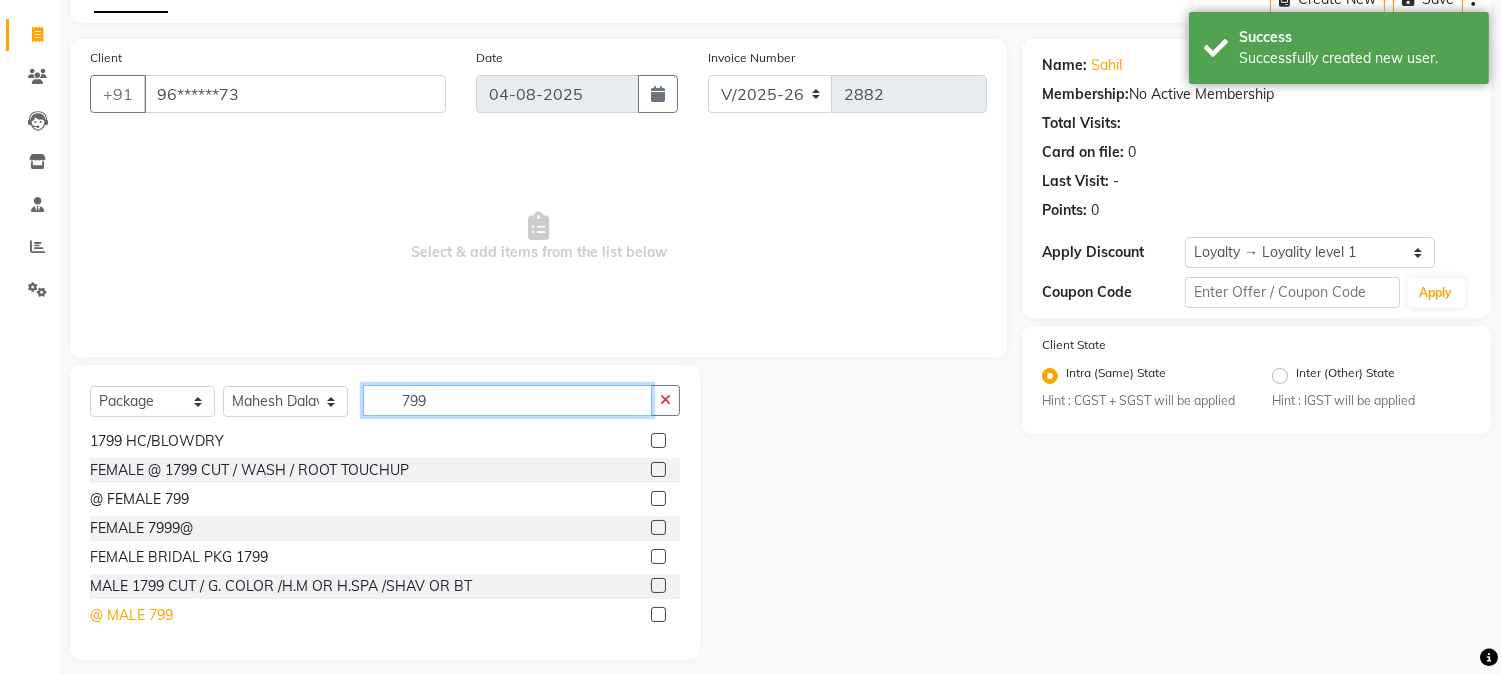 type on "799" 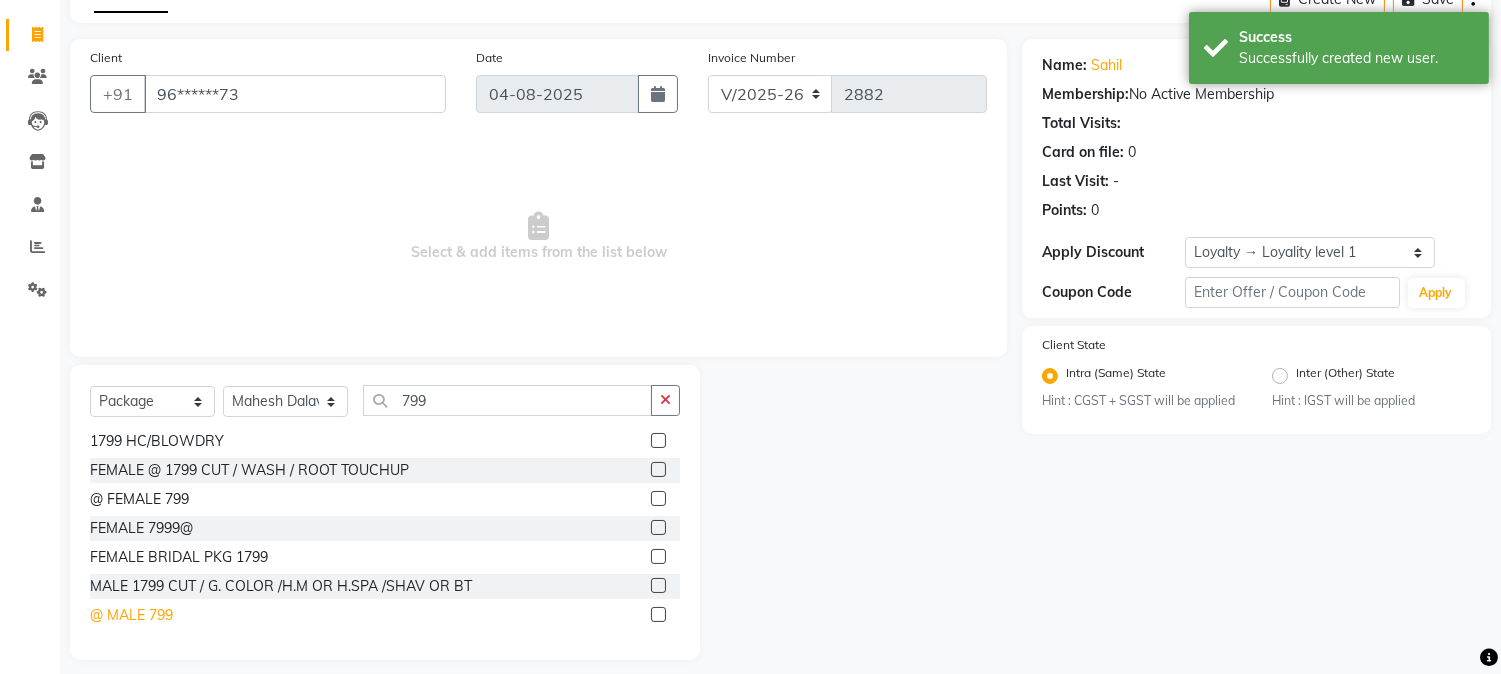 click on "@ MALE 799" 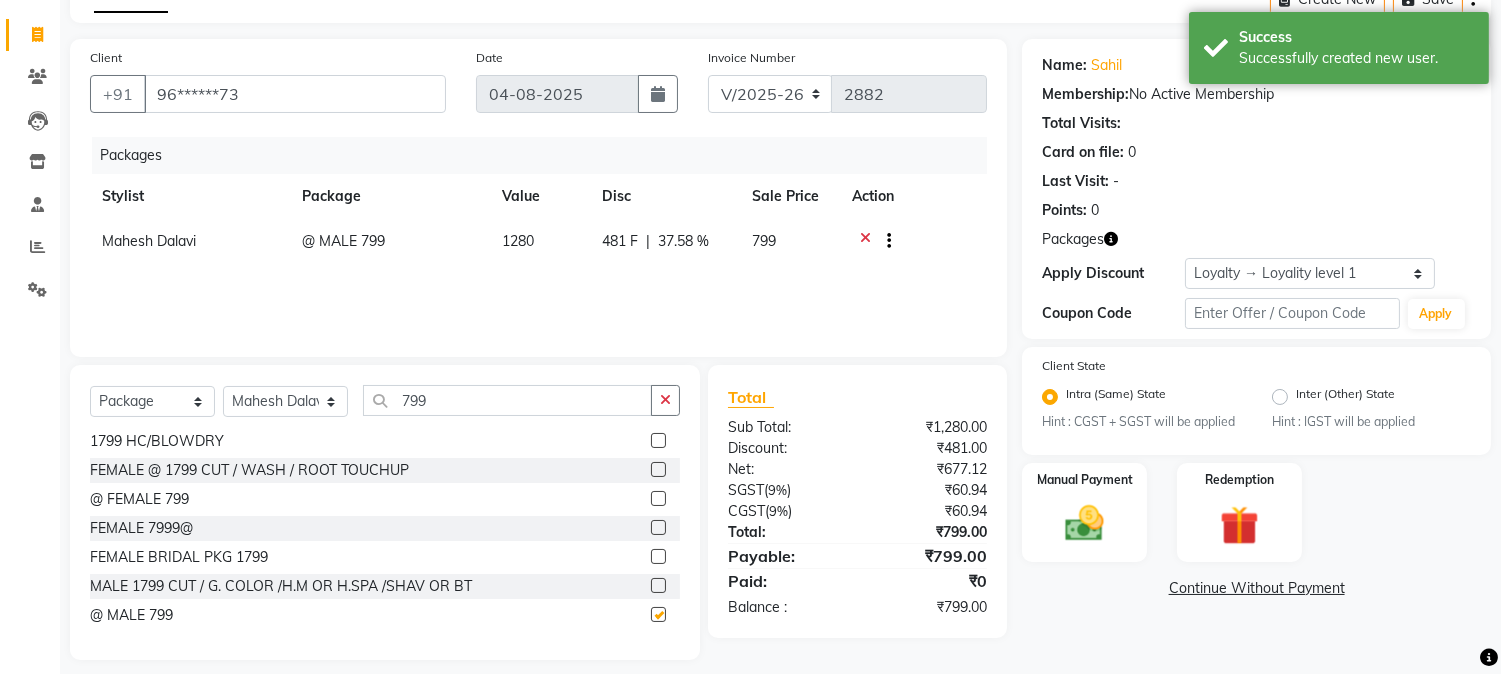 checkbox on "false" 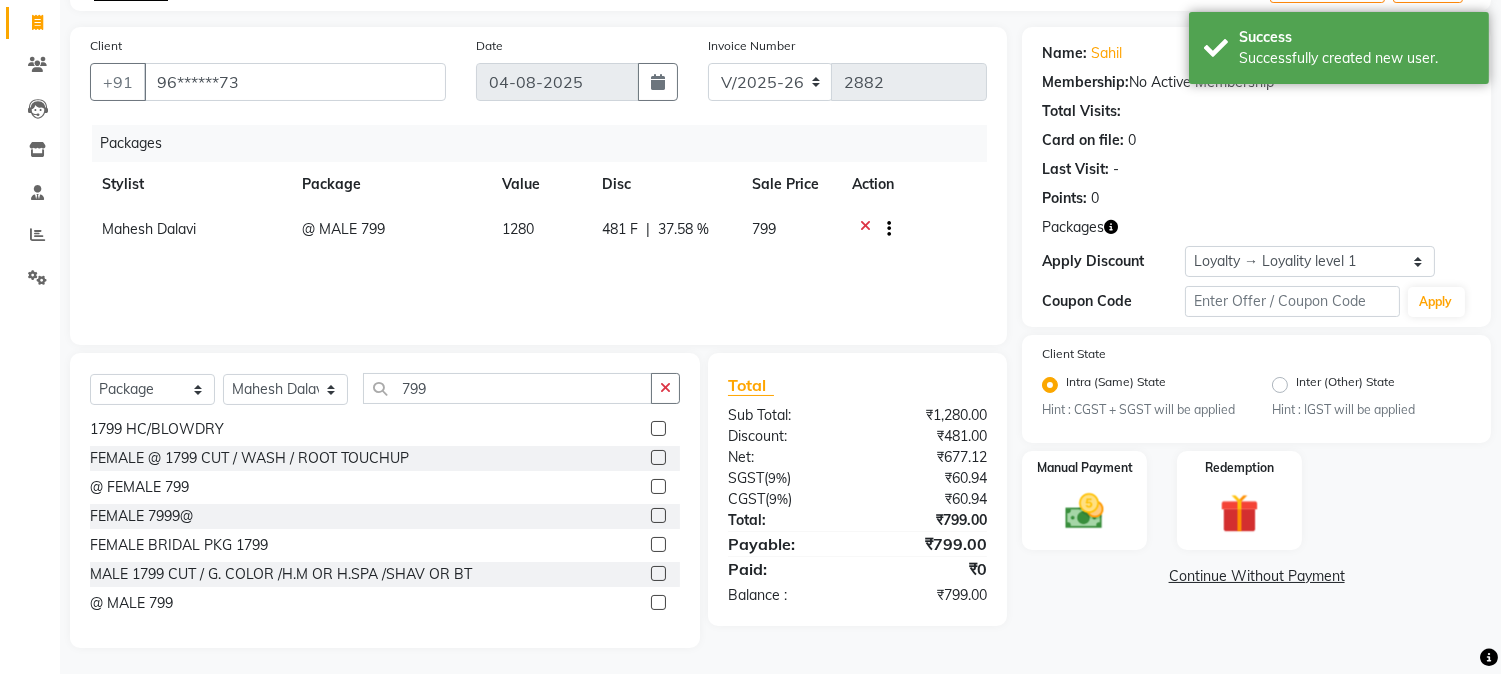 scroll, scrollTop: 126, scrollLeft: 0, axis: vertical 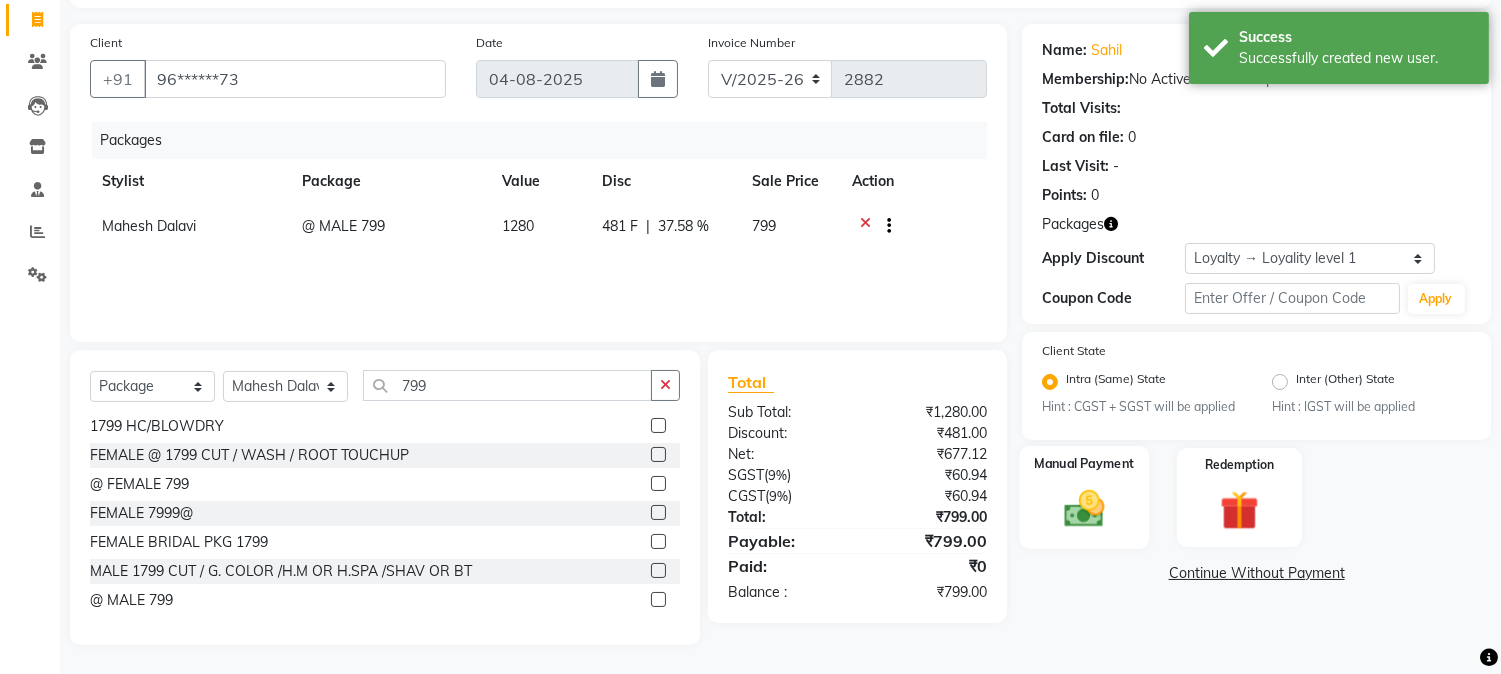 click 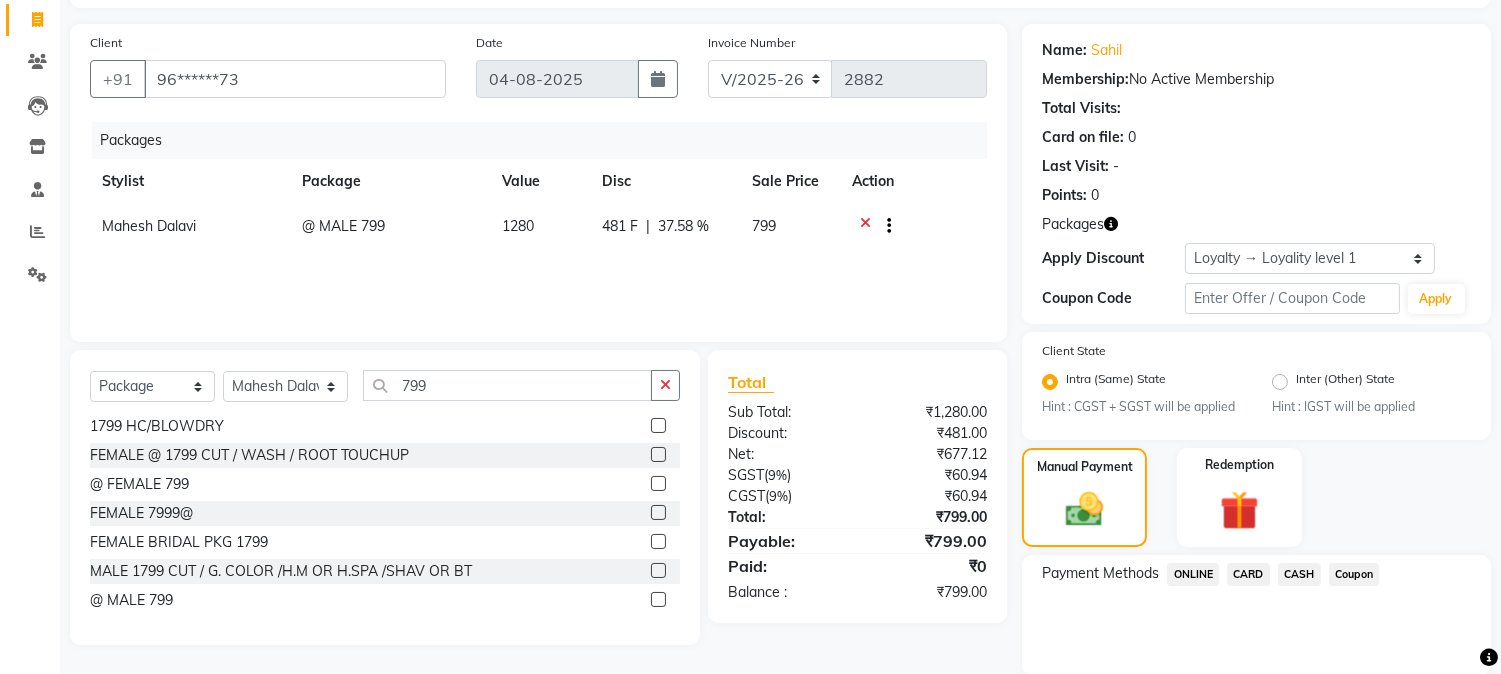 click on "ONLINE" 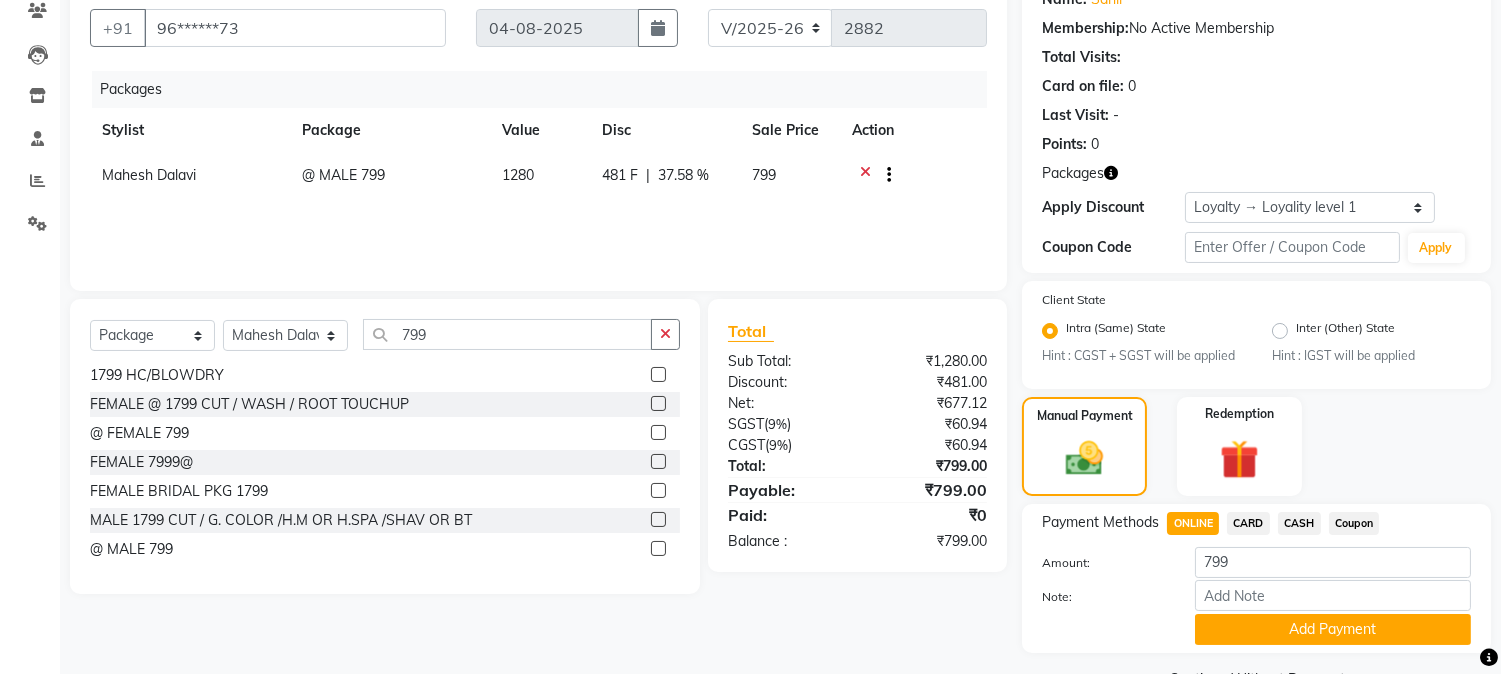 scroll, scrollTop: 227, scrollLeft: 0, axis: vertical 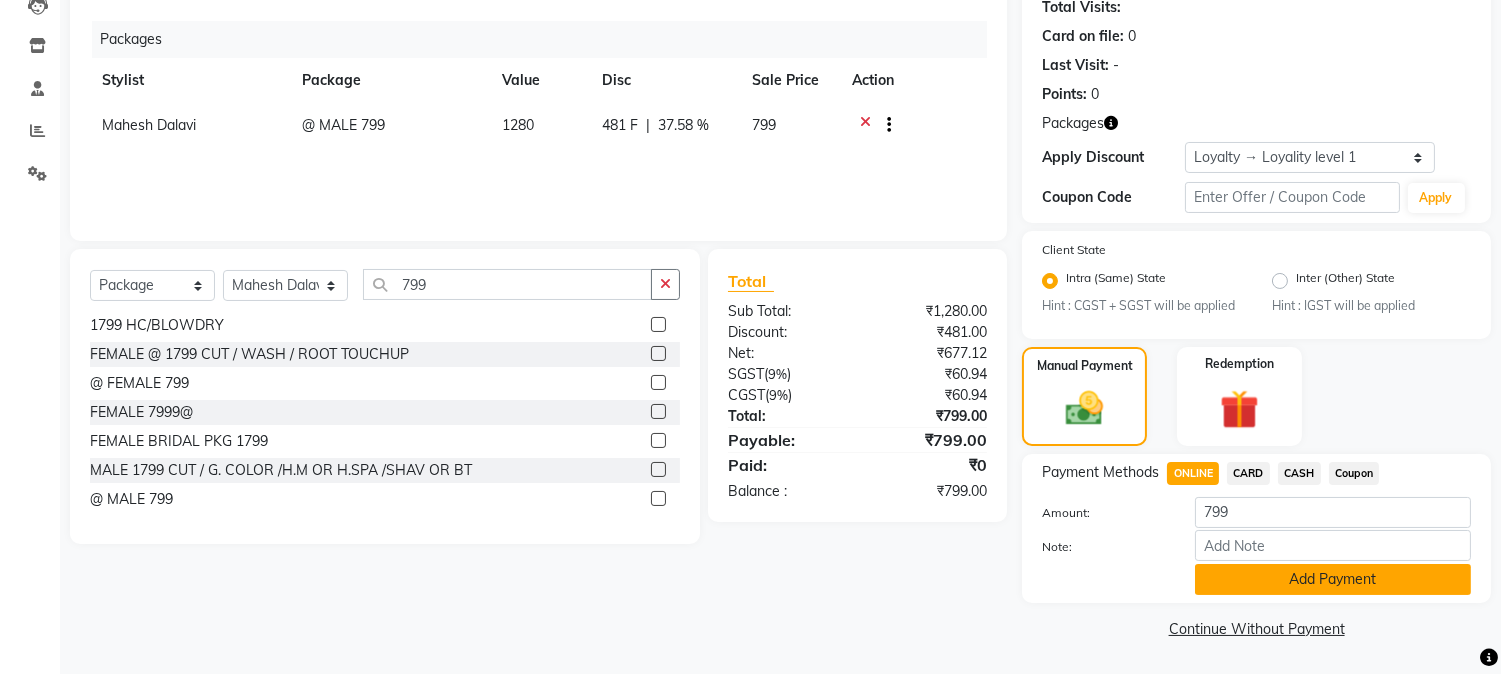 click on "Add Payment" 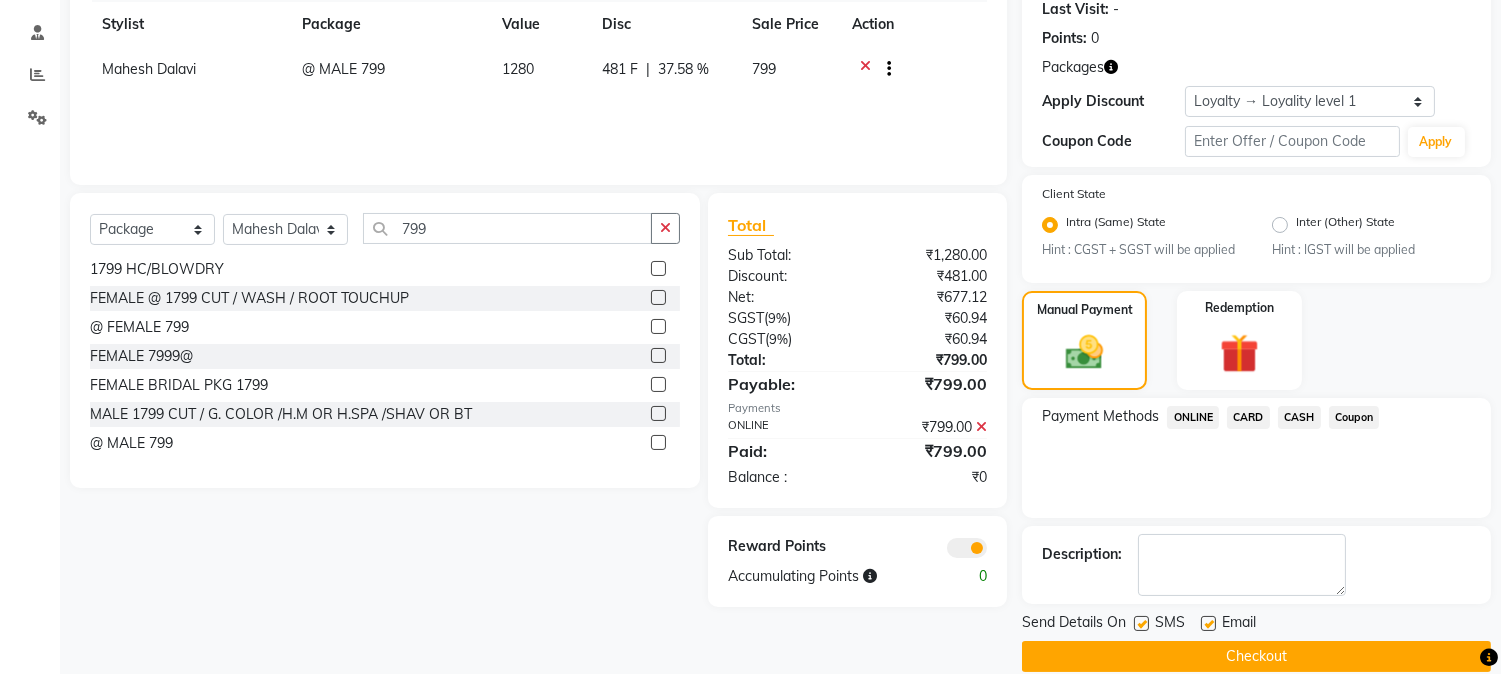 scroll, scrollTop: 311, scrollLeft: 0, axis: vertical 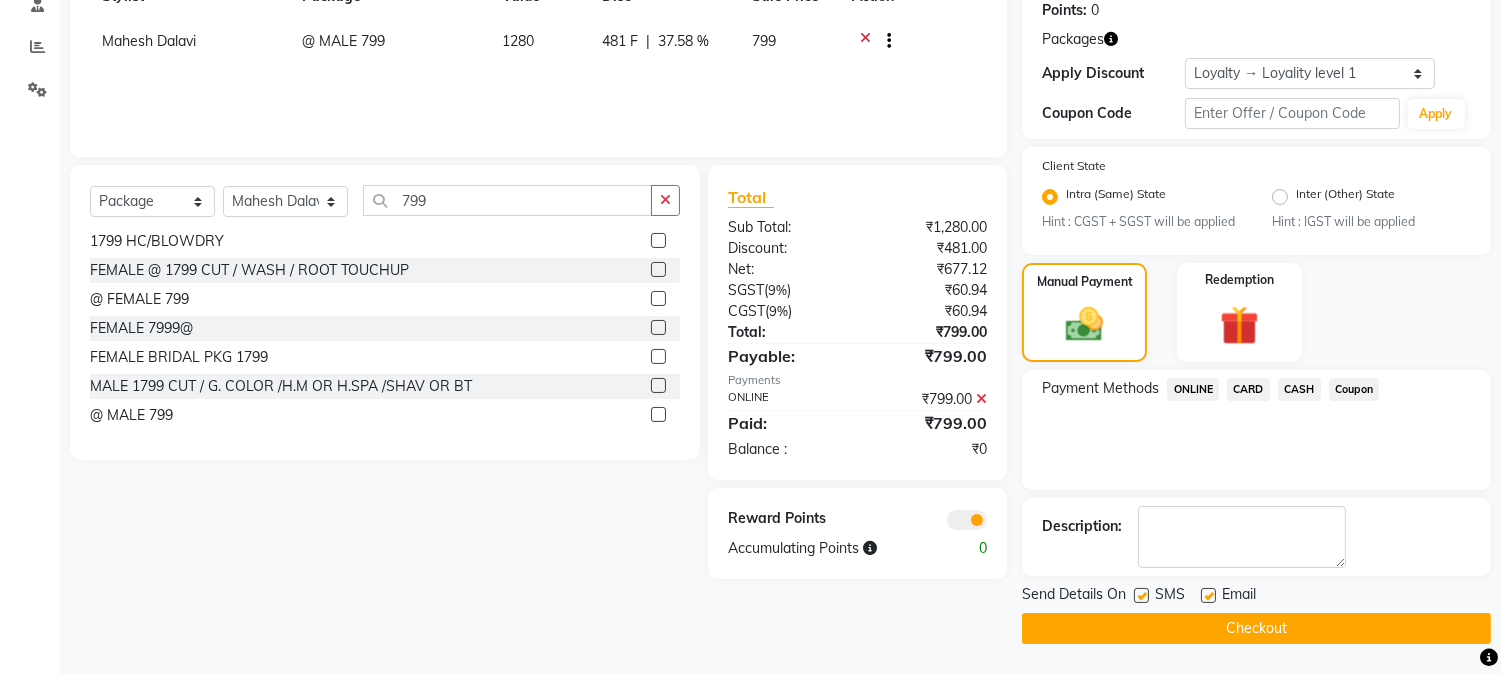 click on "Checkout" 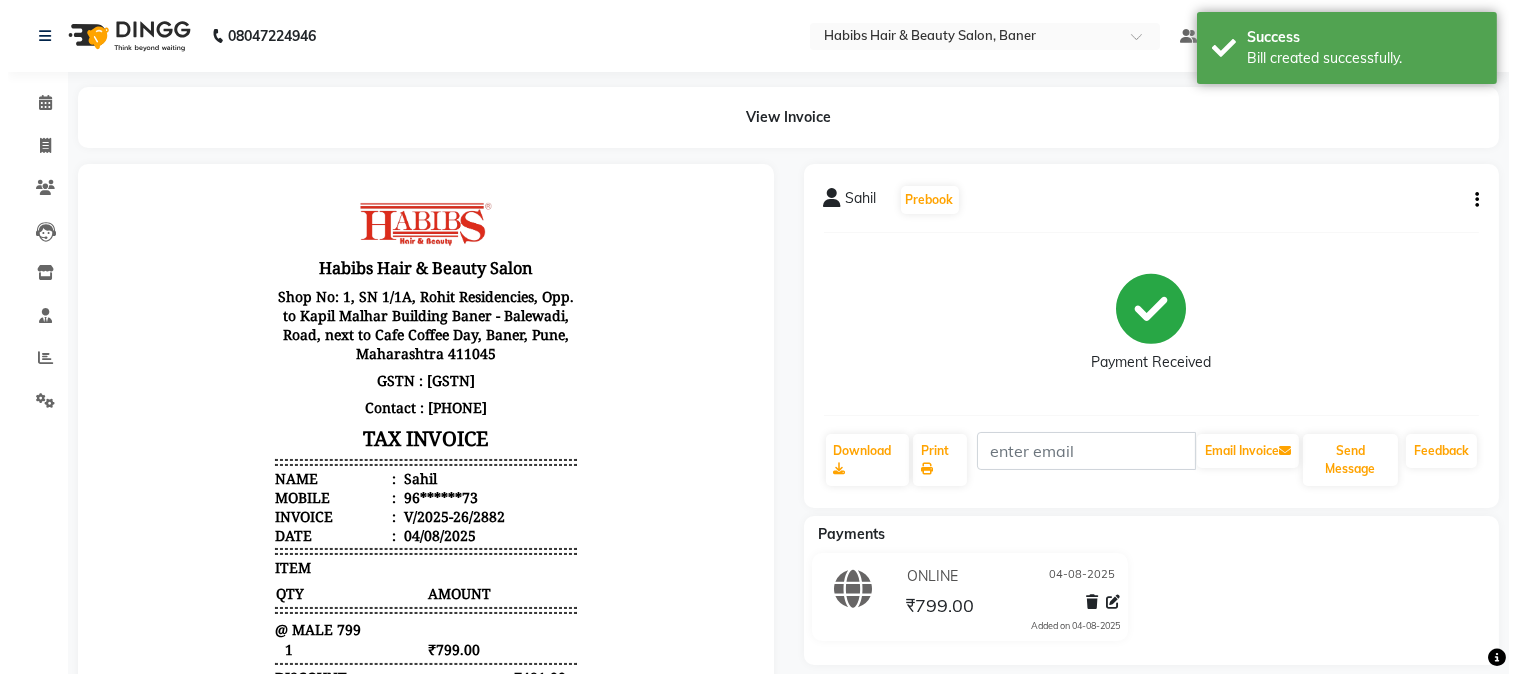 scroll, scrollTop: 0, scrollLeft: 0, axis: both 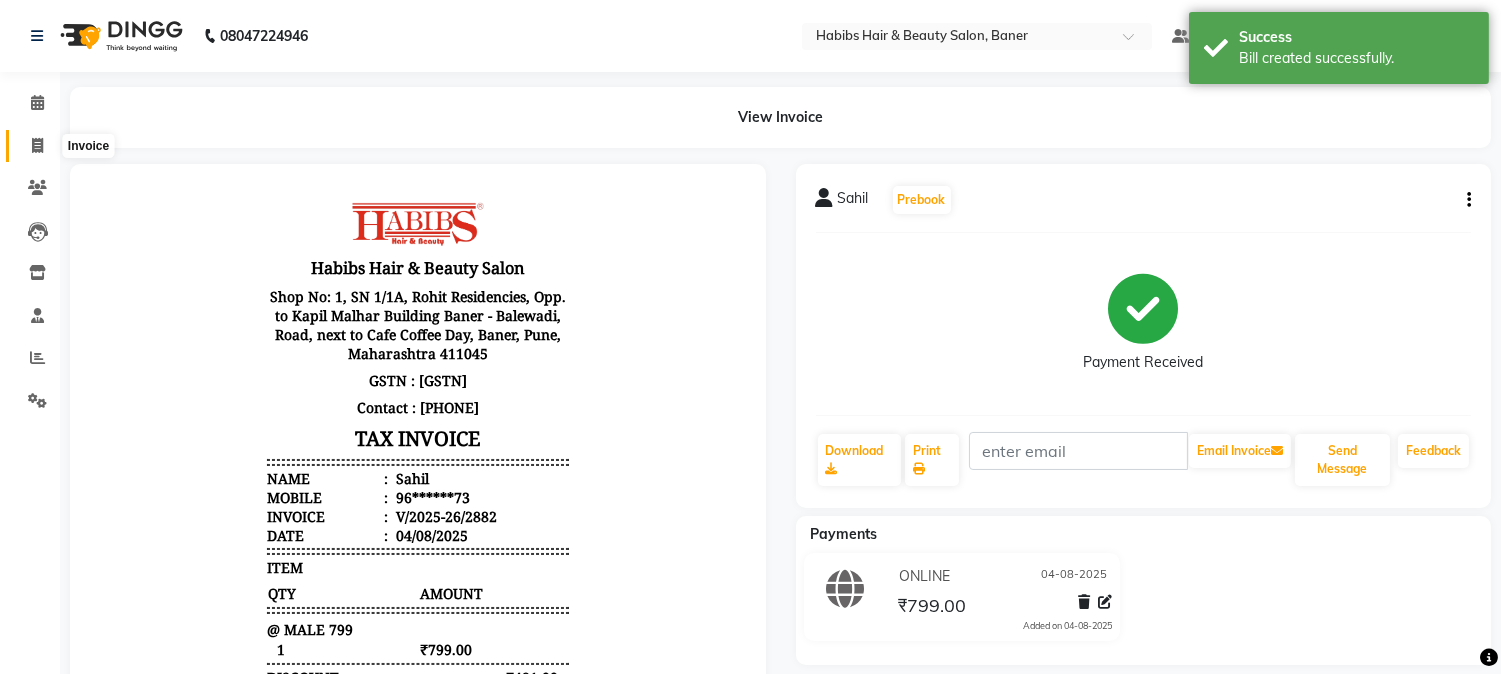 click 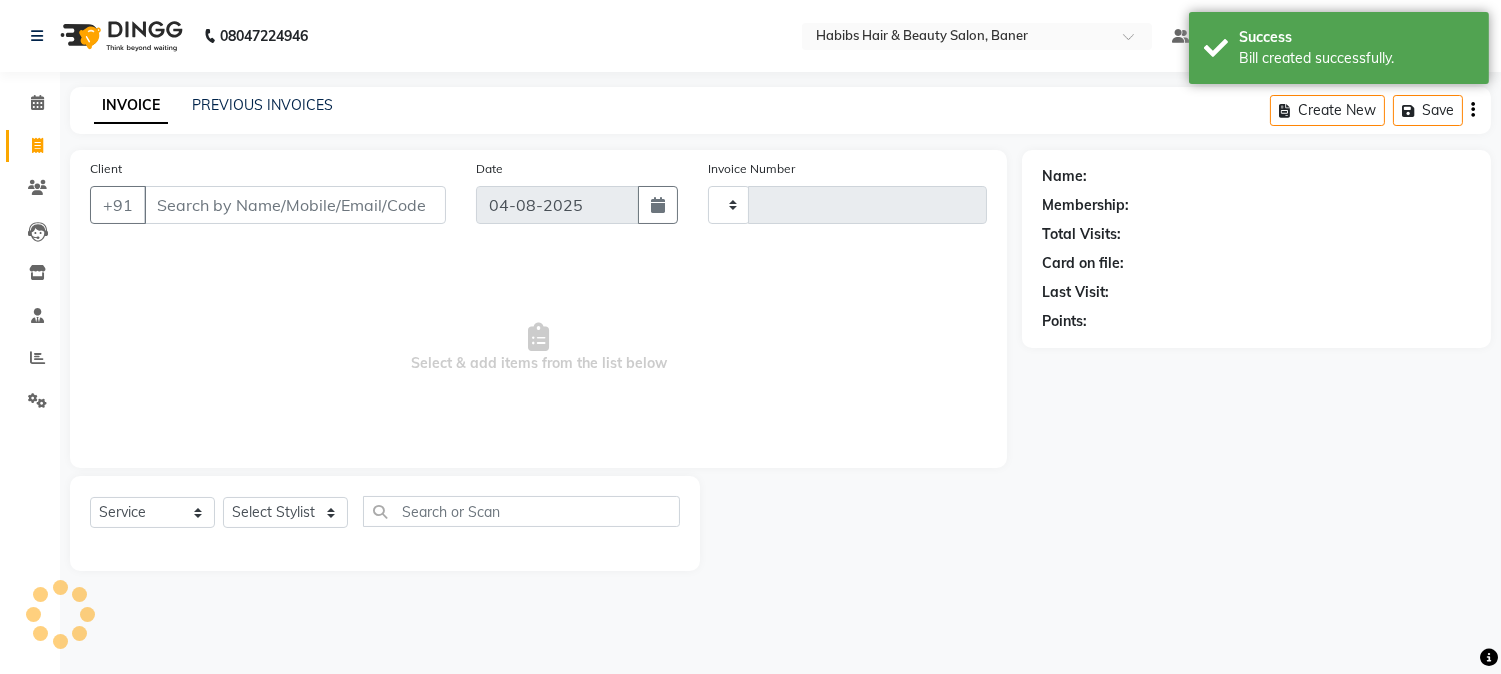 type on "2883" 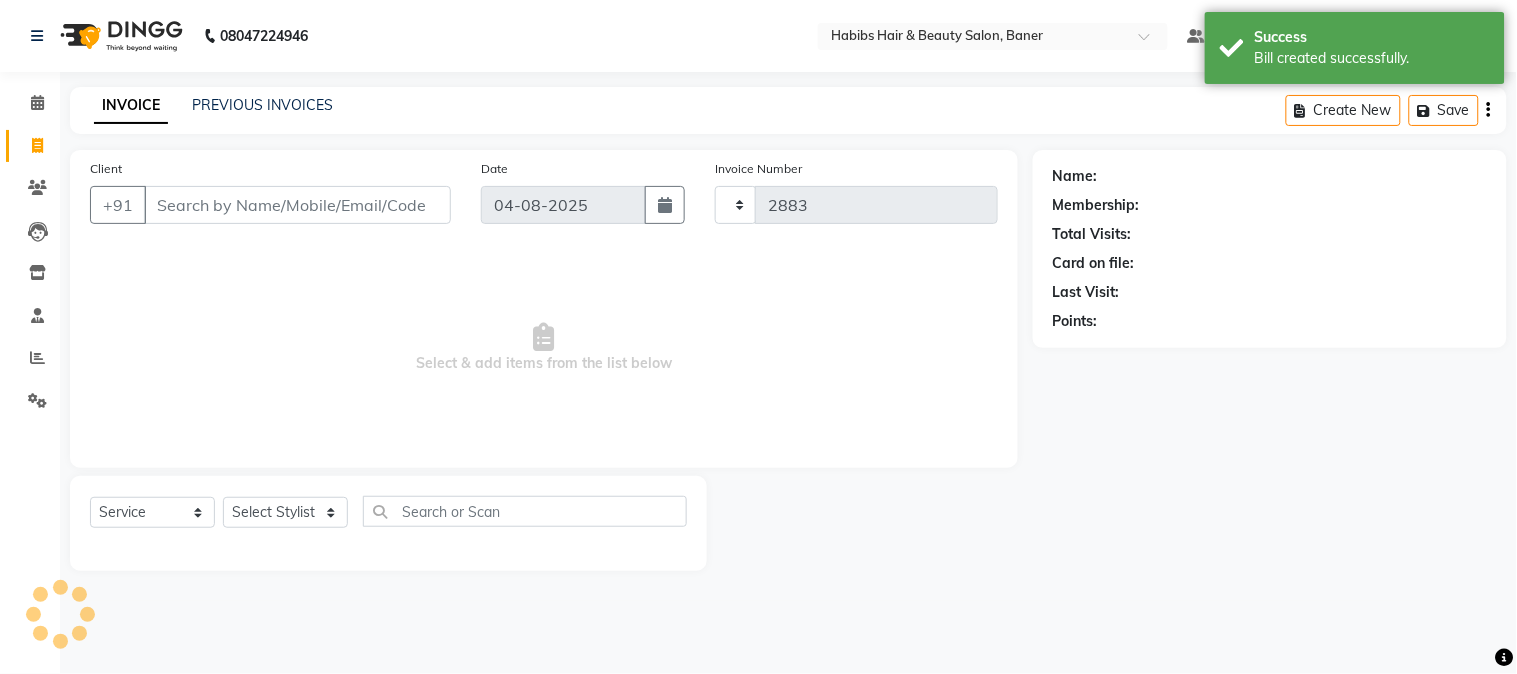 select on "5356" 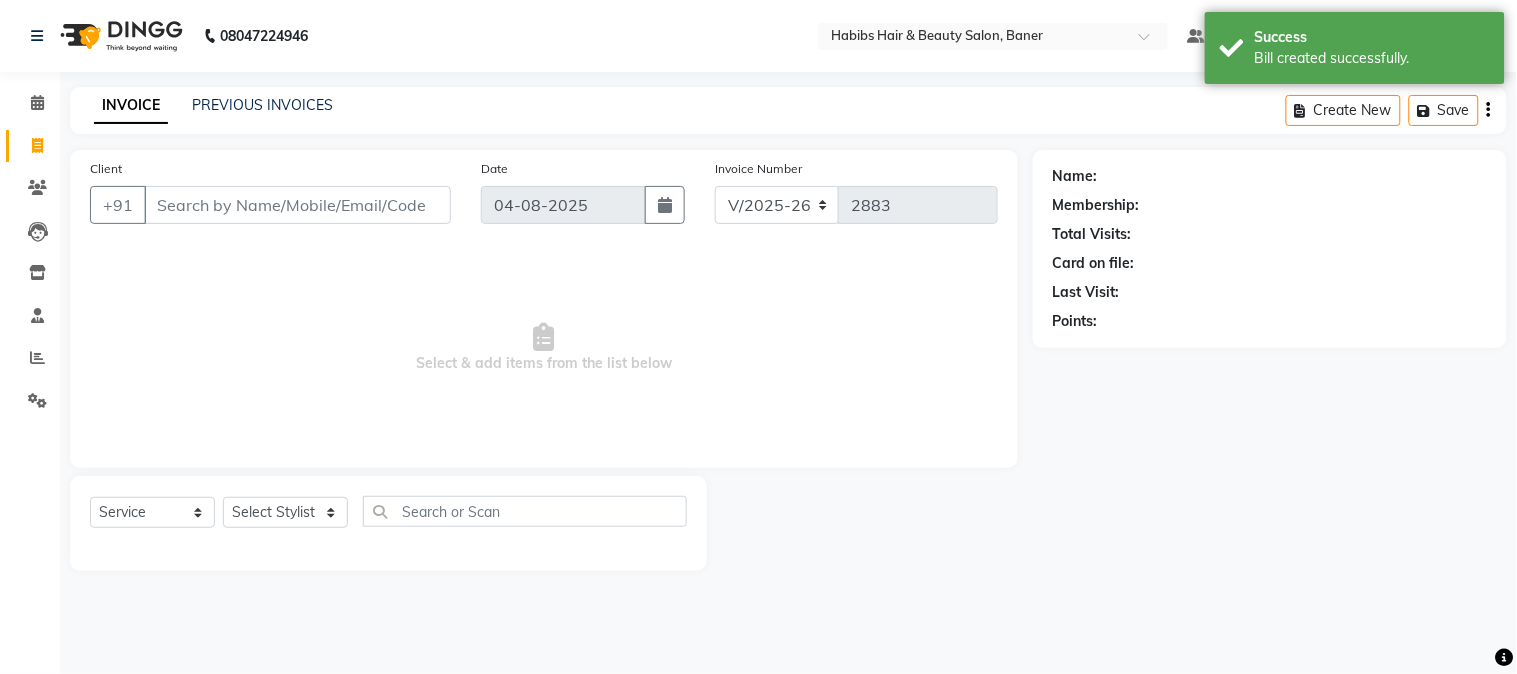 click on "Client" at bounding box center [297, 205] 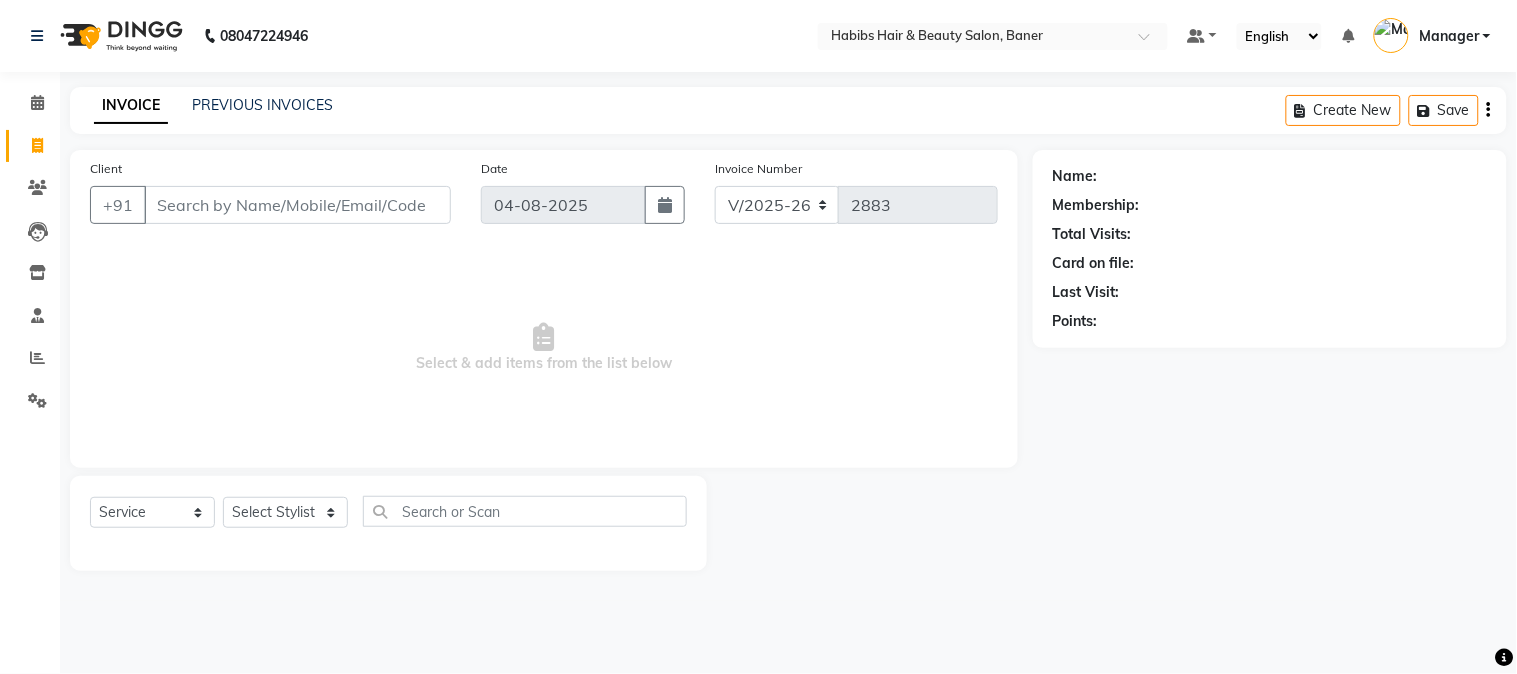 click on "Client" at bounding box center [297, 205] 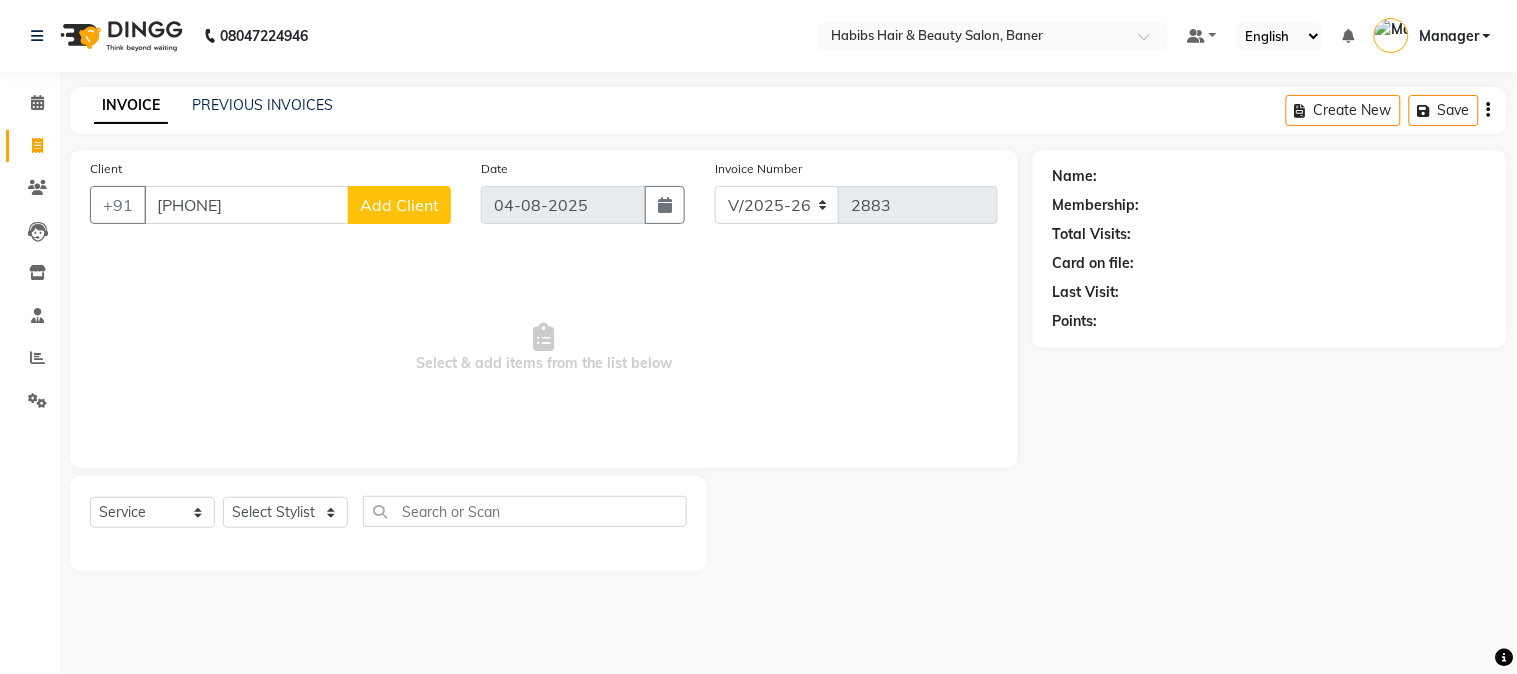 type on "[PHONE]" 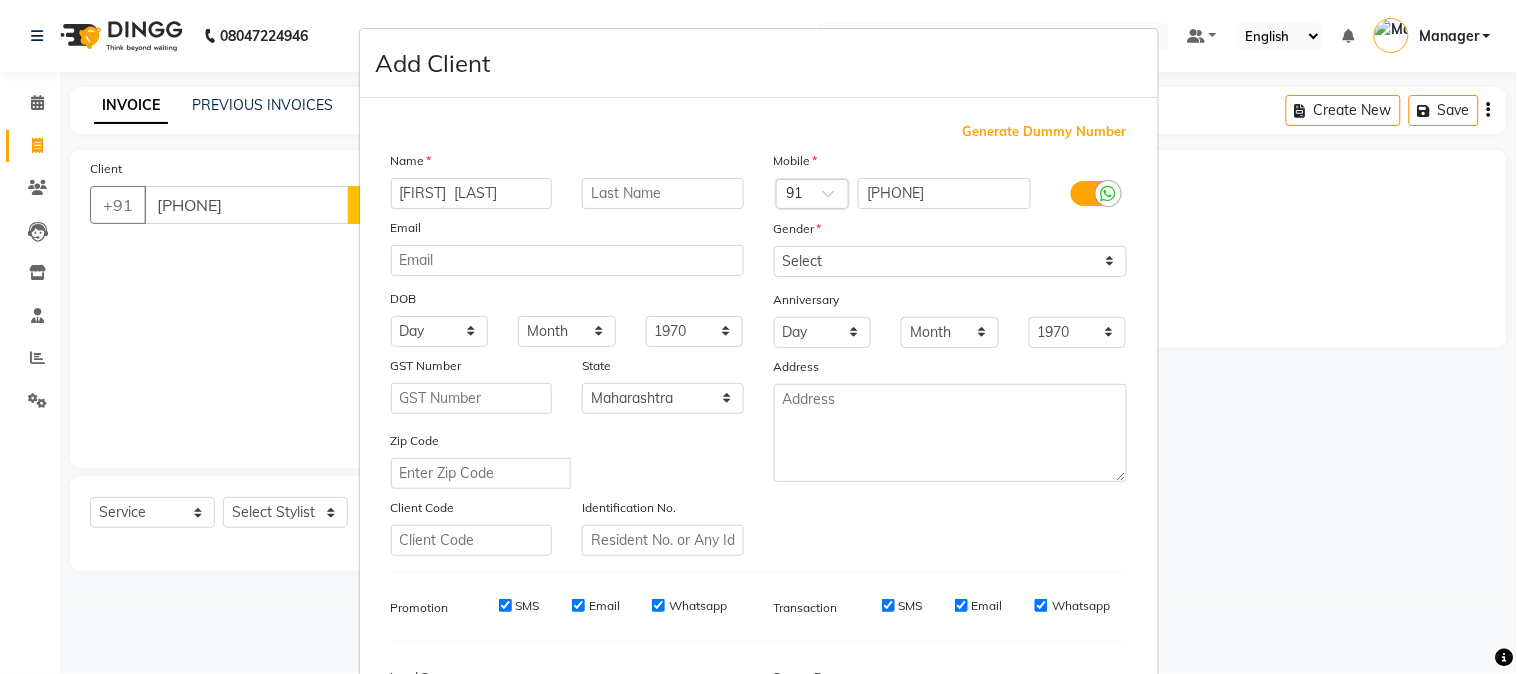 type on "[FIRST]  [LAST]" 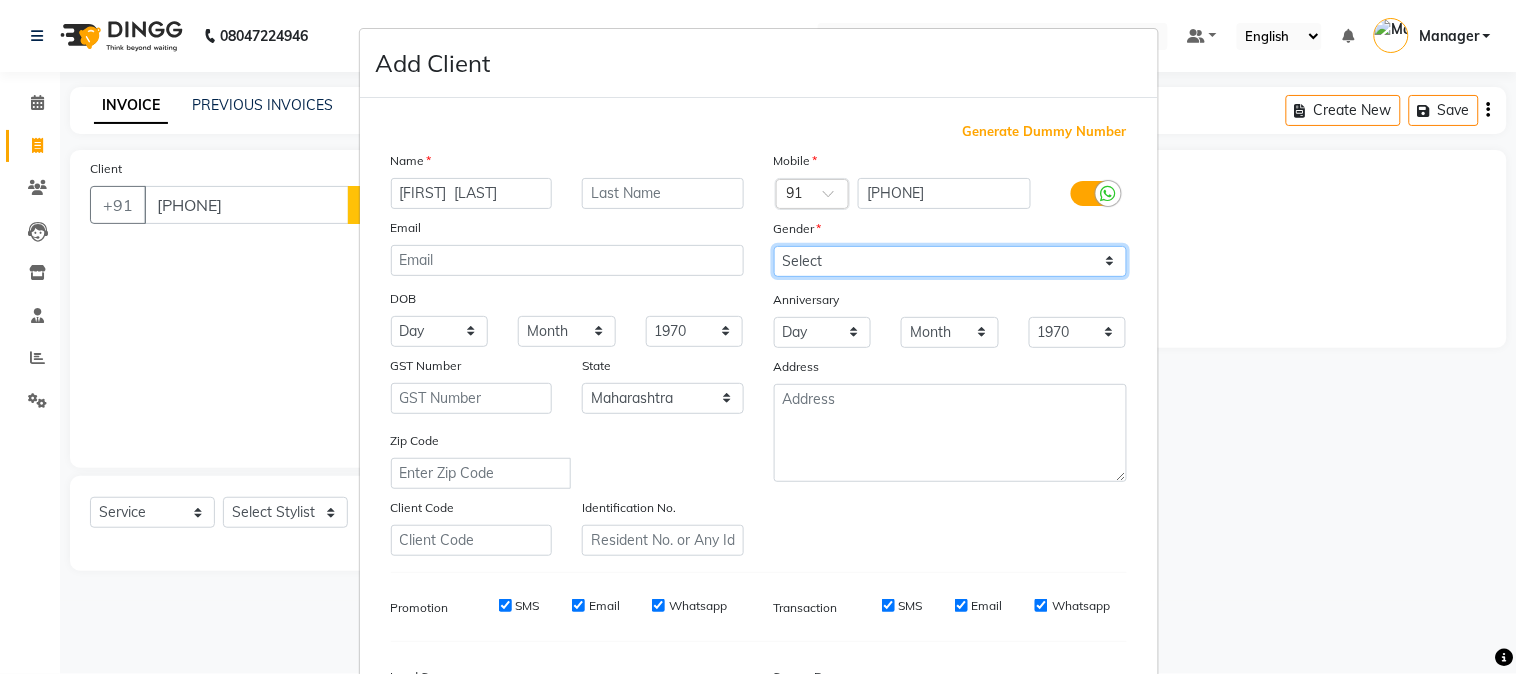 click on "Select Male Female Other Prefer Not To Say" at bounding box center (950, 261) 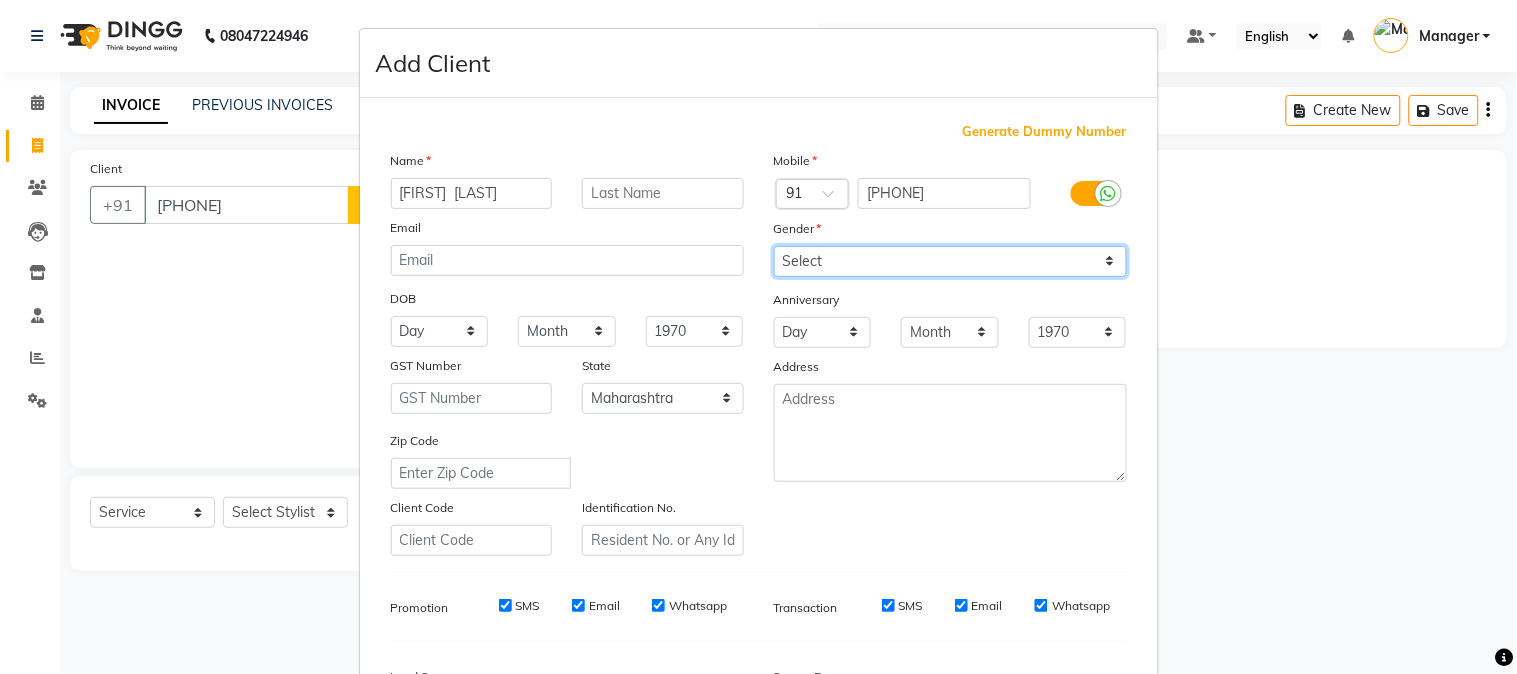 select on "male" 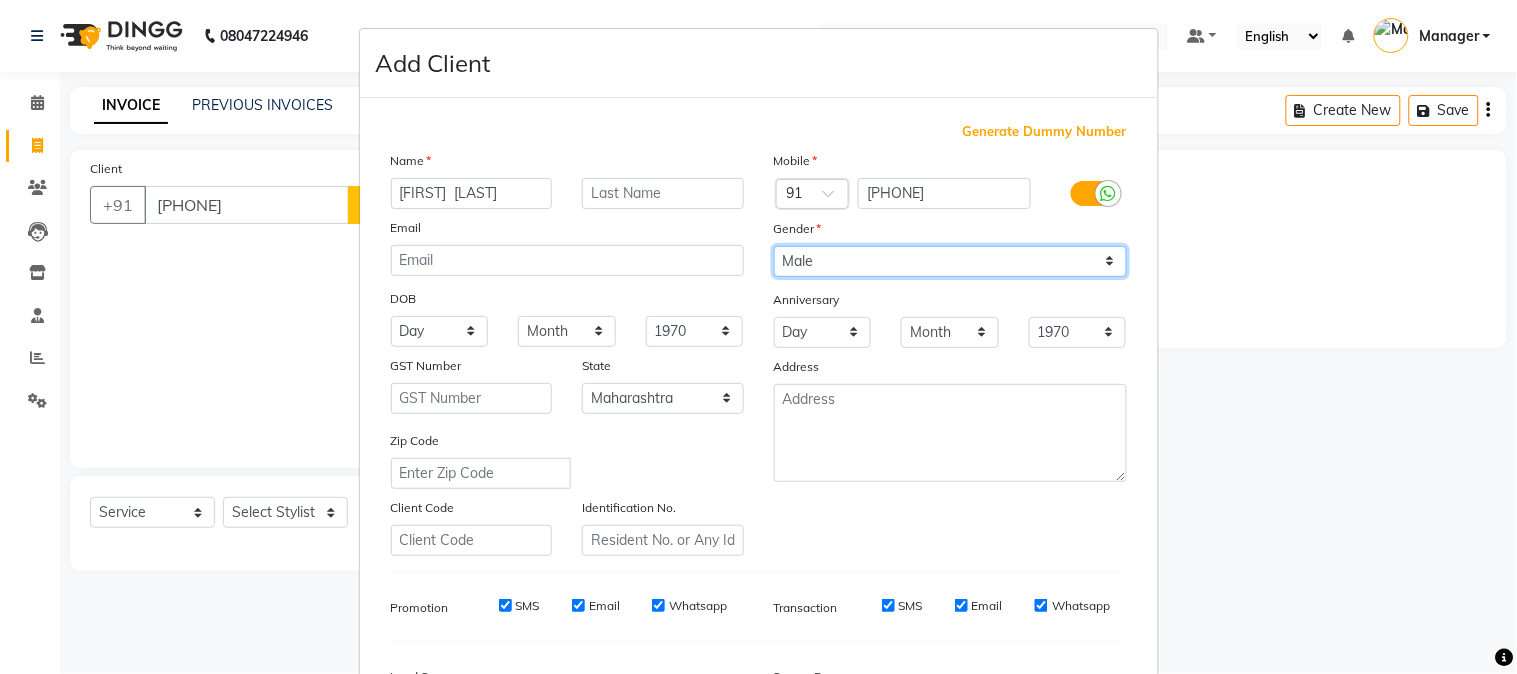 click on "Select Male Female Other Prefer Not To Say" at bounding box center [950, 261] 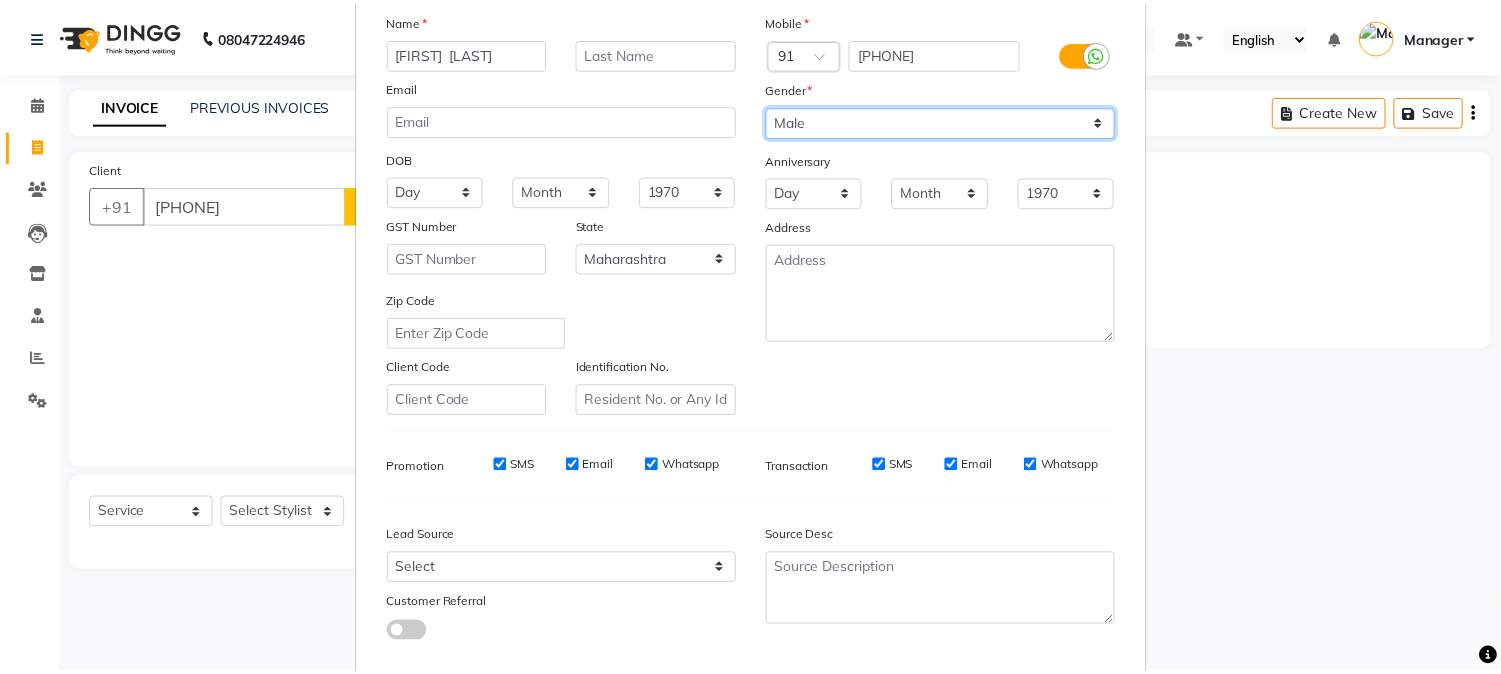 scroll, scrollTop: 250, scrollLeft: 0, axis: vertical 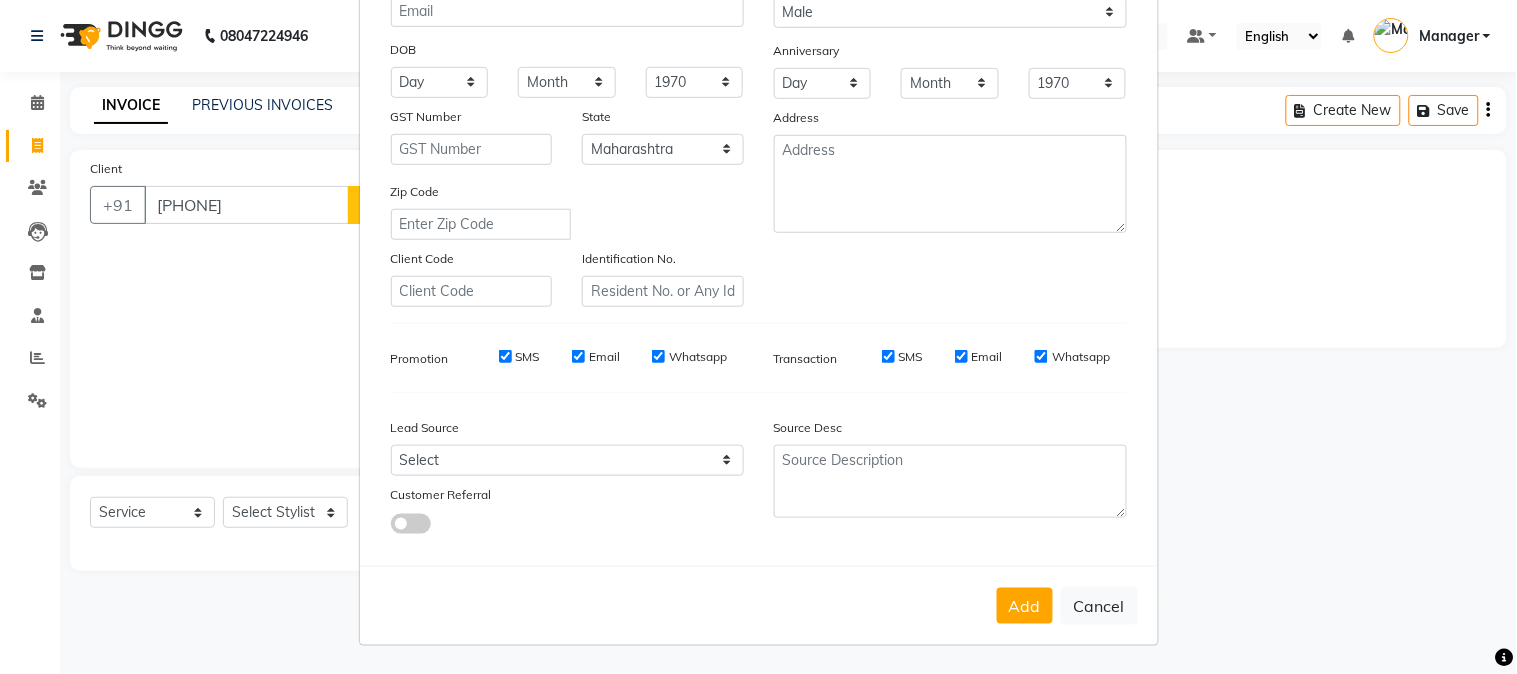 click on "Add" at bounding box center [1025, 606] 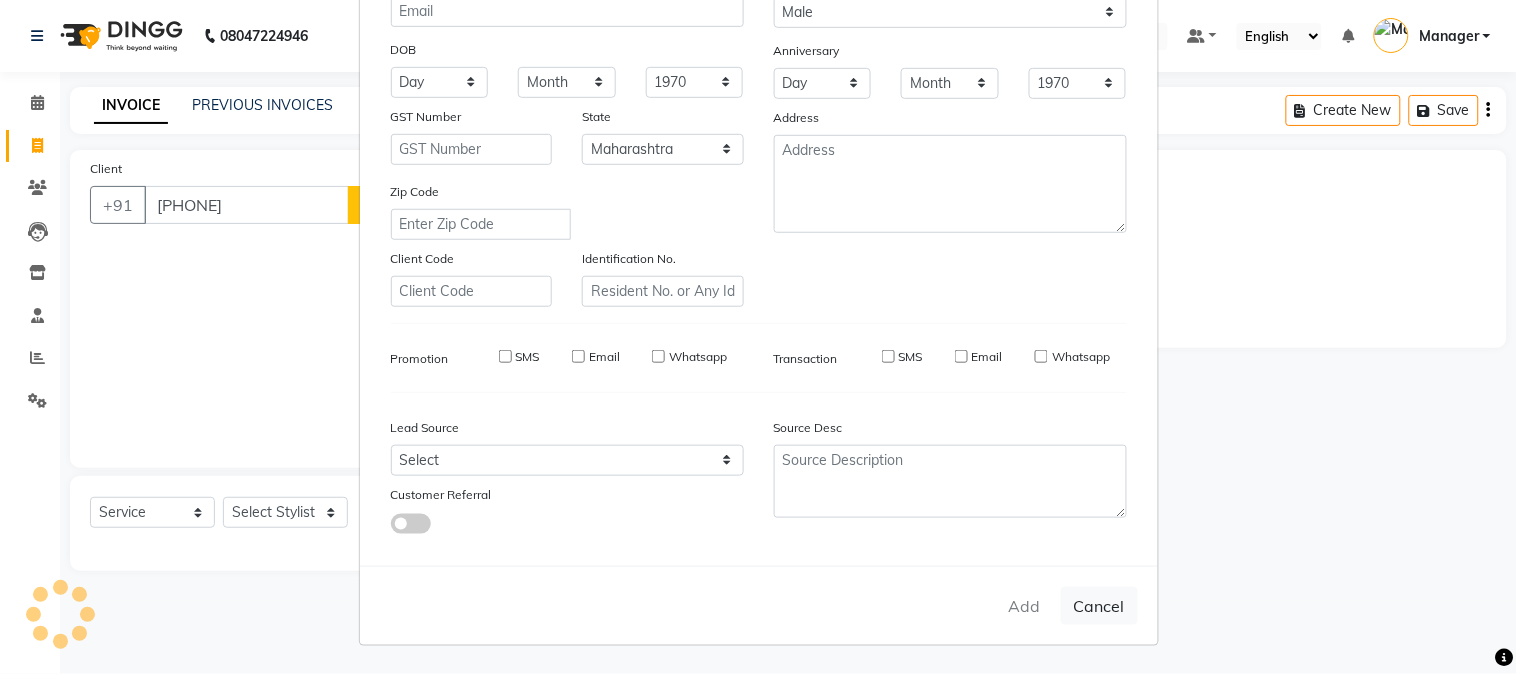 type on "96******87" 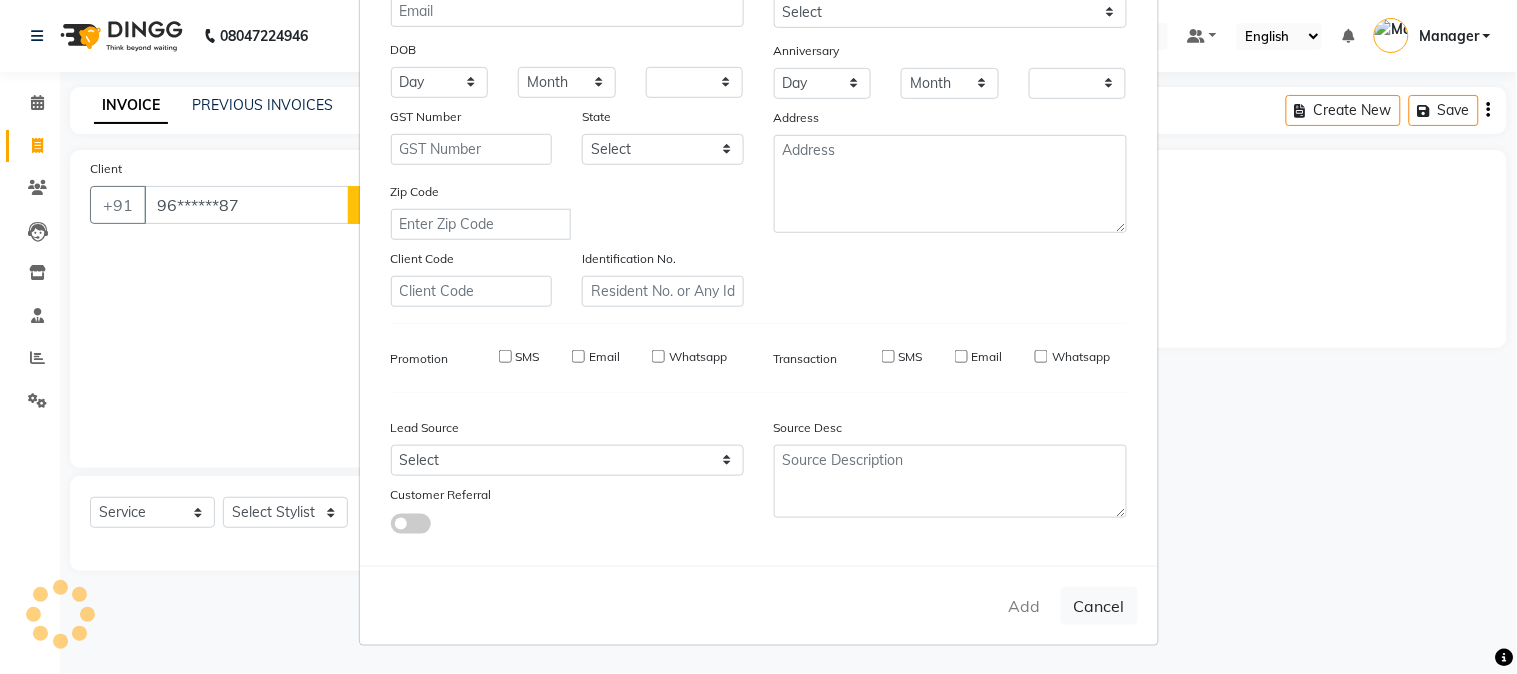 select on "1: Object" 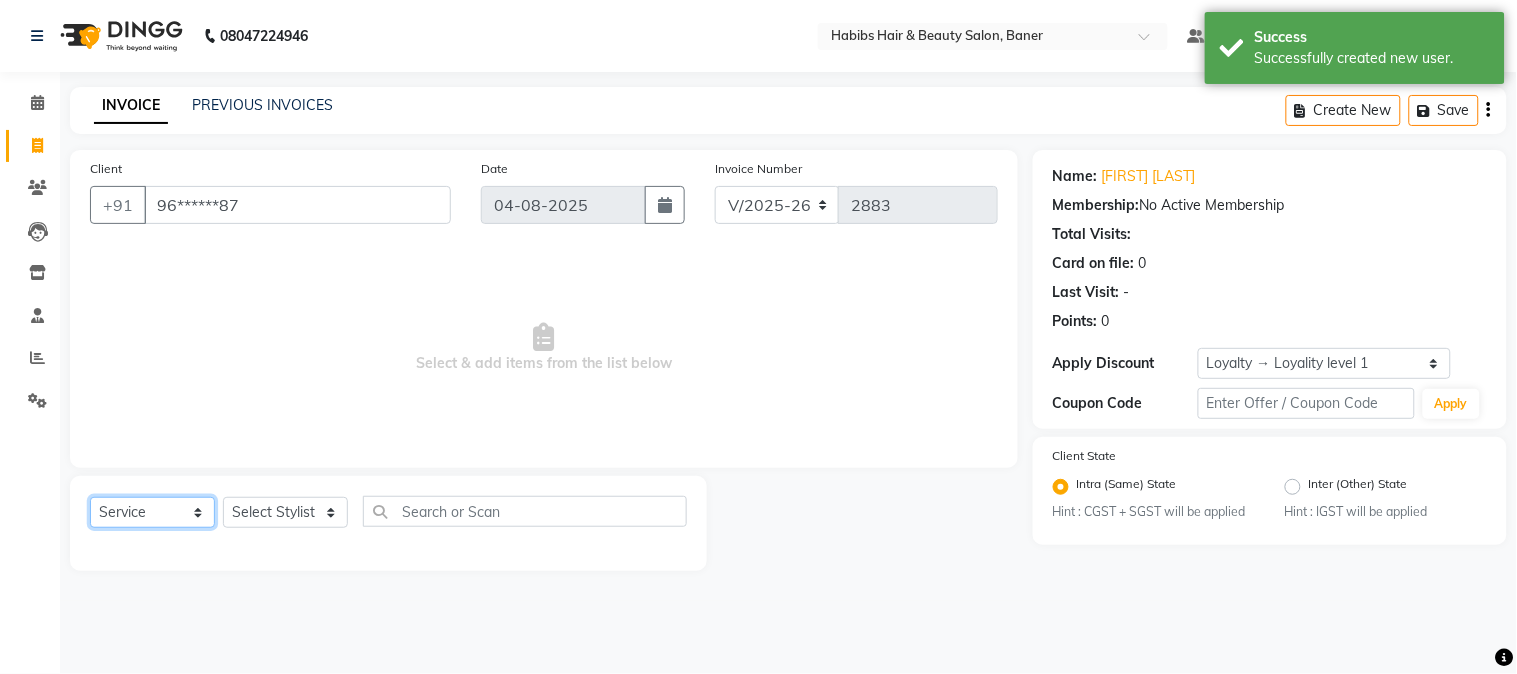click on "Select  Service  Product  Membership  Package Voucher Prepaid Gift Card" 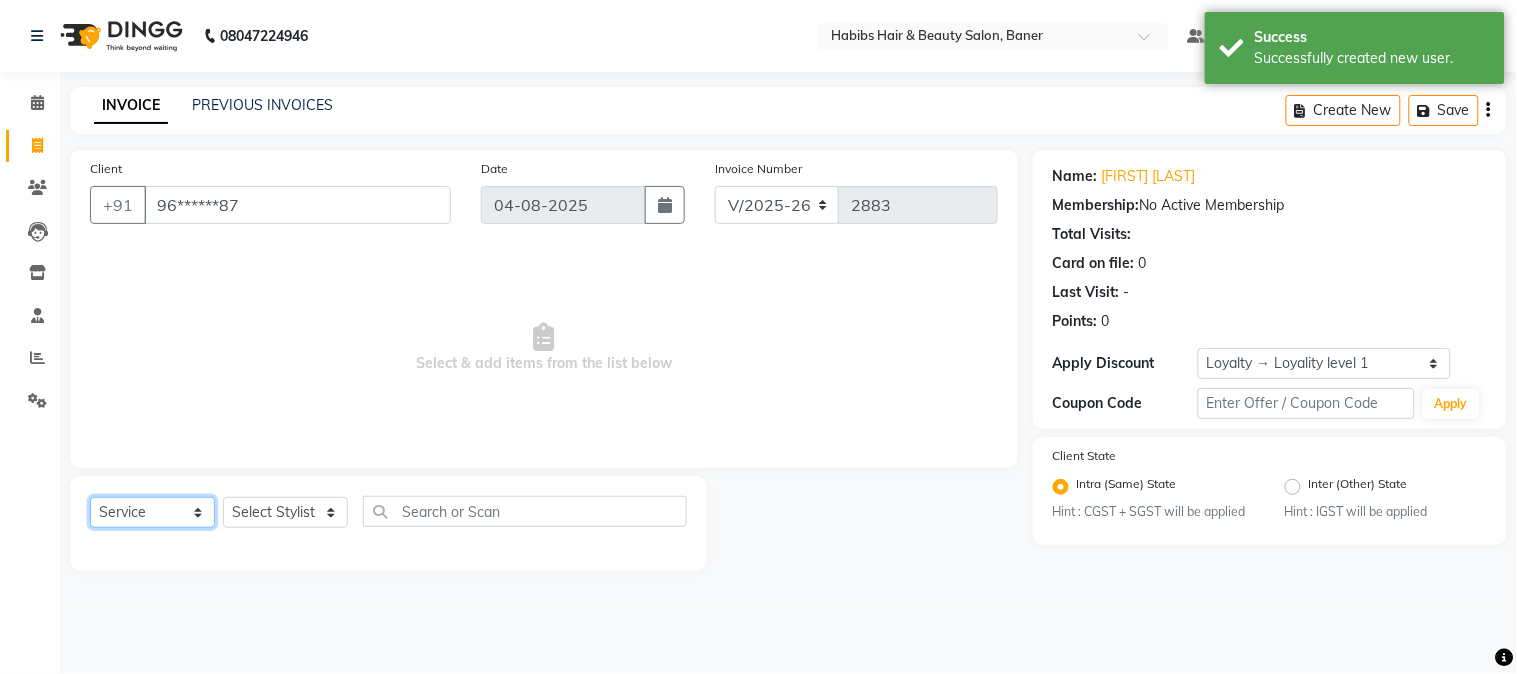 click on "Select  Service  Product  Membership  Package Voucher Prepaid Gift Card" 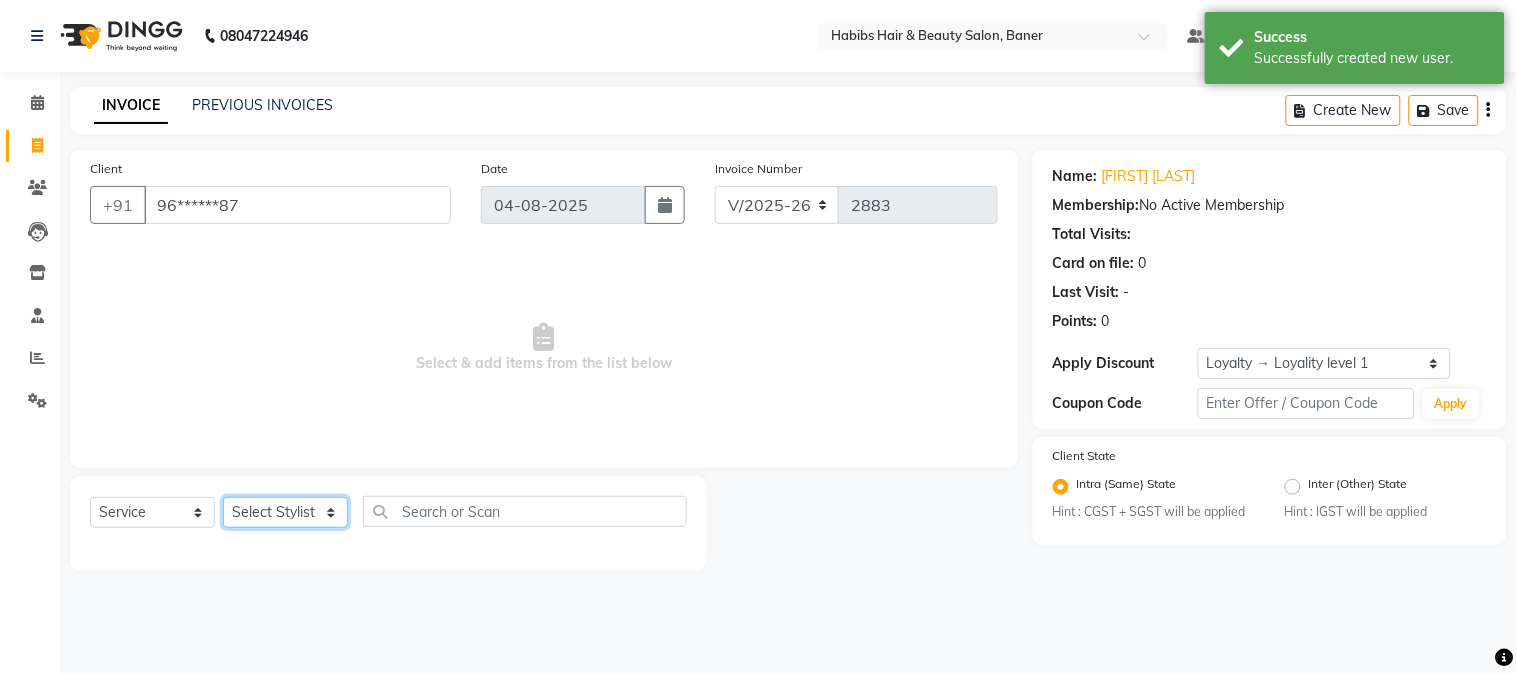 click on "Select Stylist Admin [FIRST] [FIRST] [LAST]  Manager [FIRST] [LAST] [FIRST] [LAST] [FIRST] [FIRST] [FIRST]" 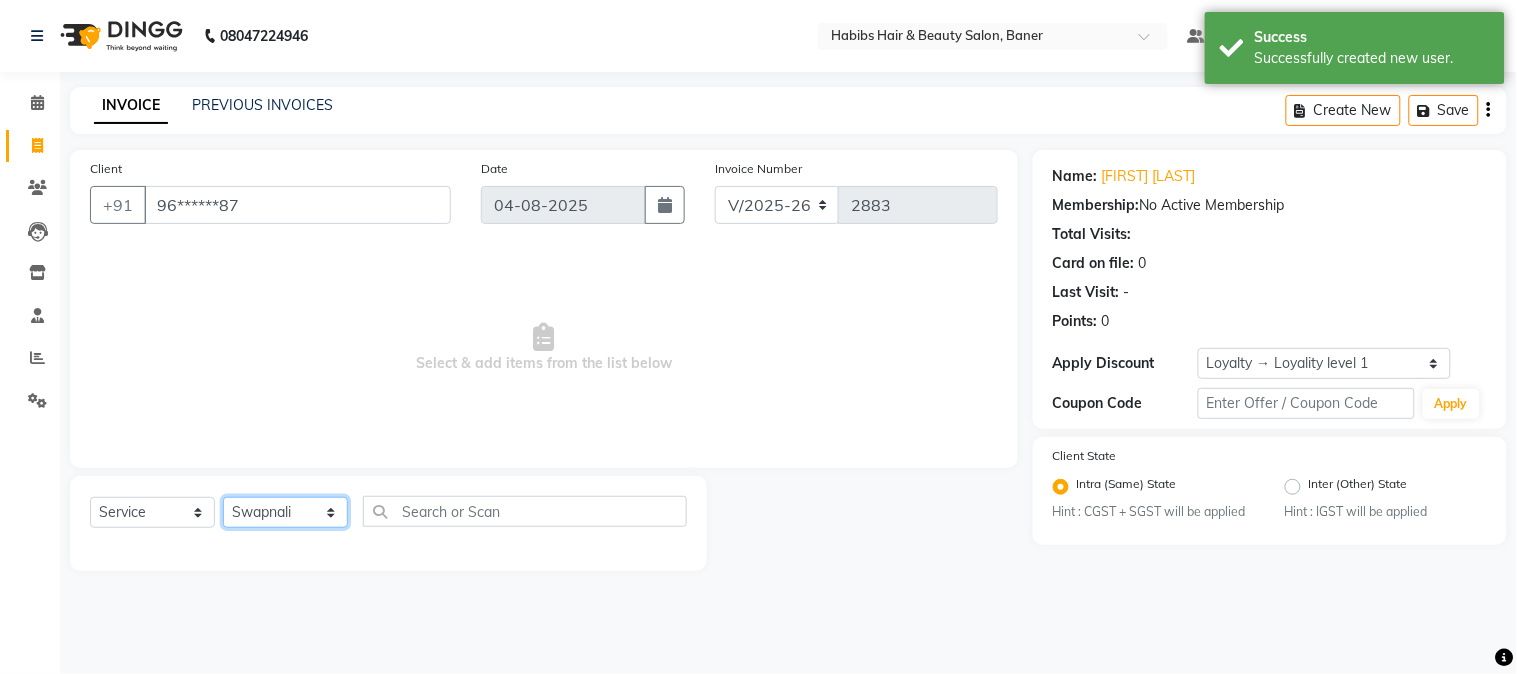click on "Select Stylist Admin [FIRST] [FIRST] [LAST]  Manager [FIRST] [LAST] [FIRST] [LAST] [FIRST] [FIRST] [FIRST]" 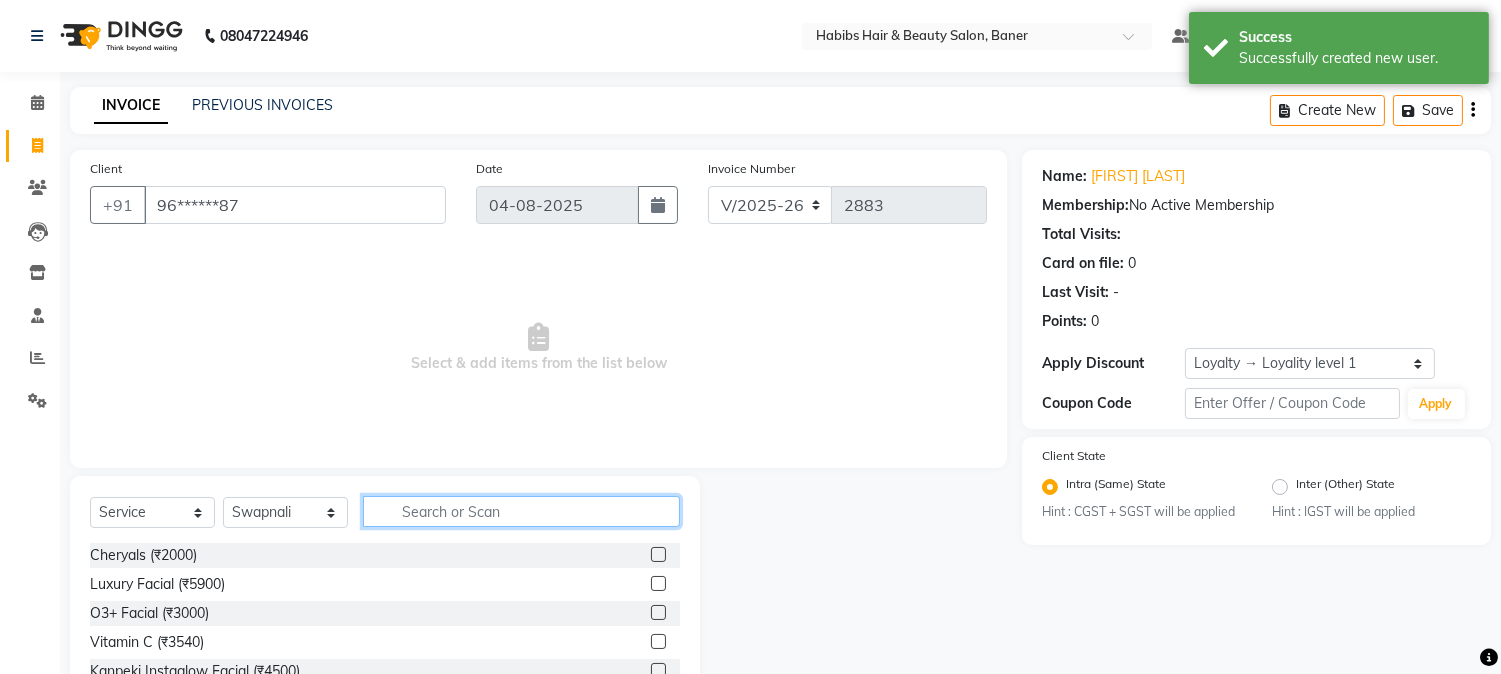click 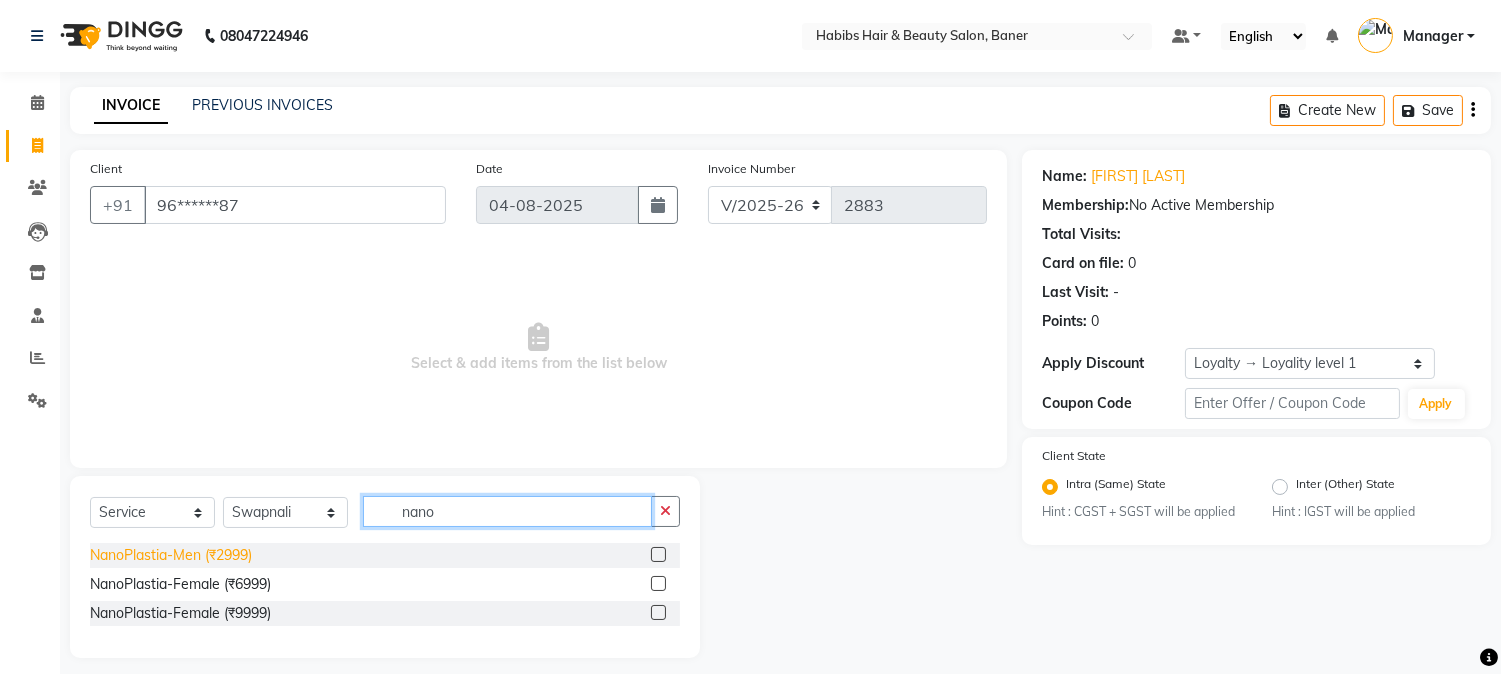 type on "nano" 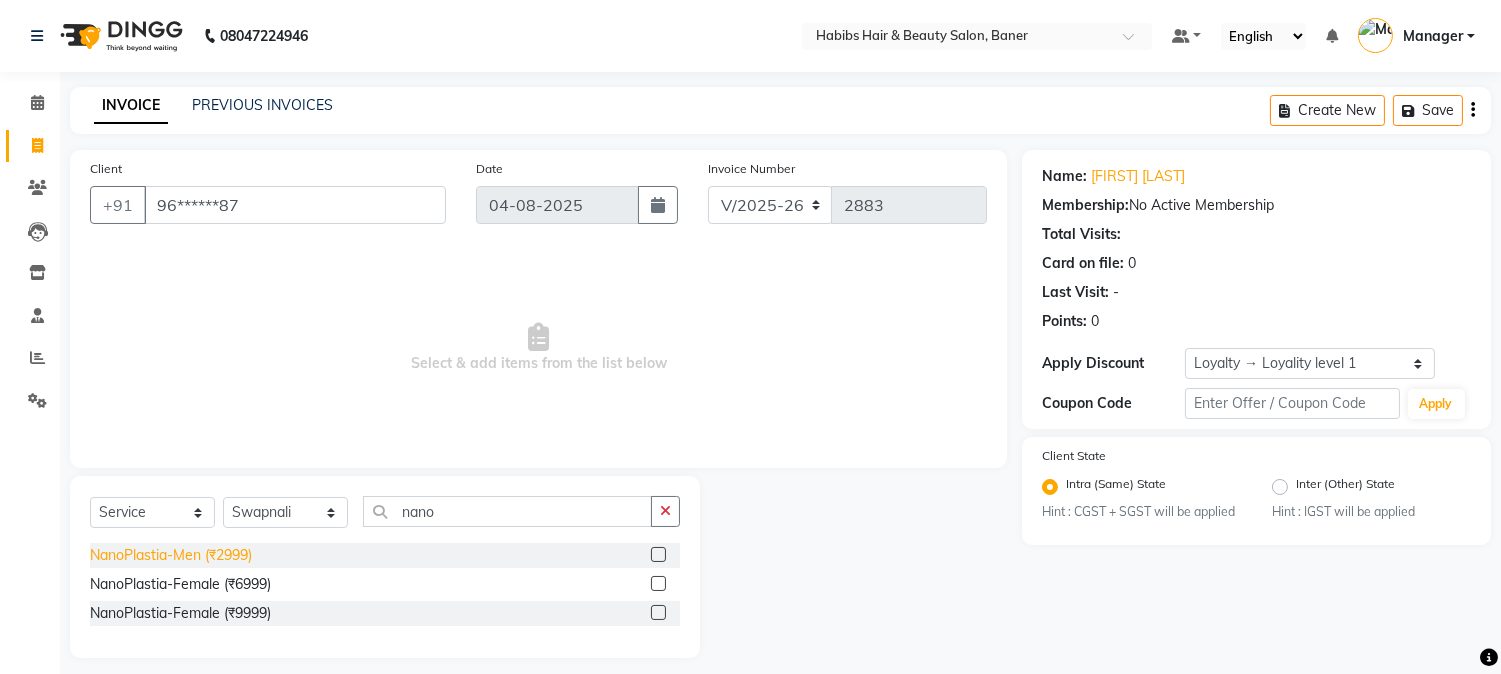click on "NanoPlastia-Men (₹2999)" 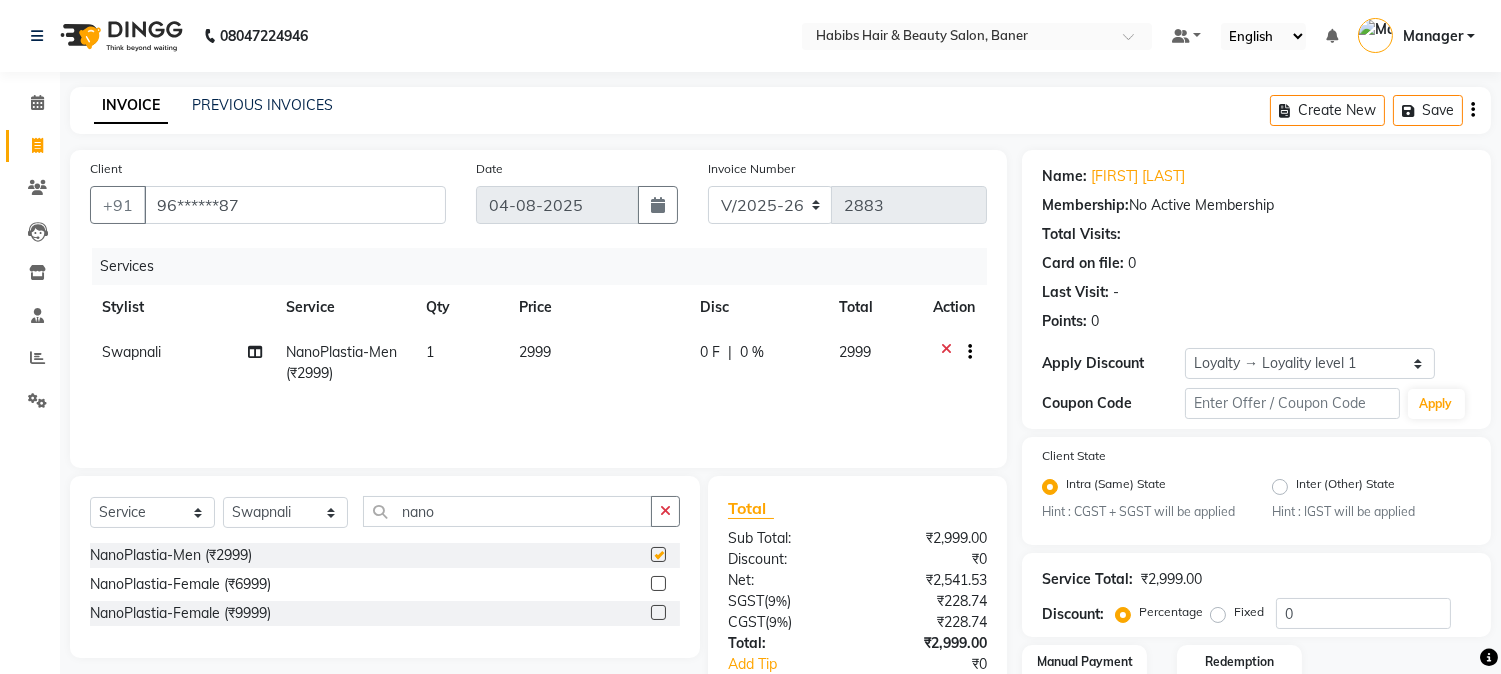 checkbox on "false" 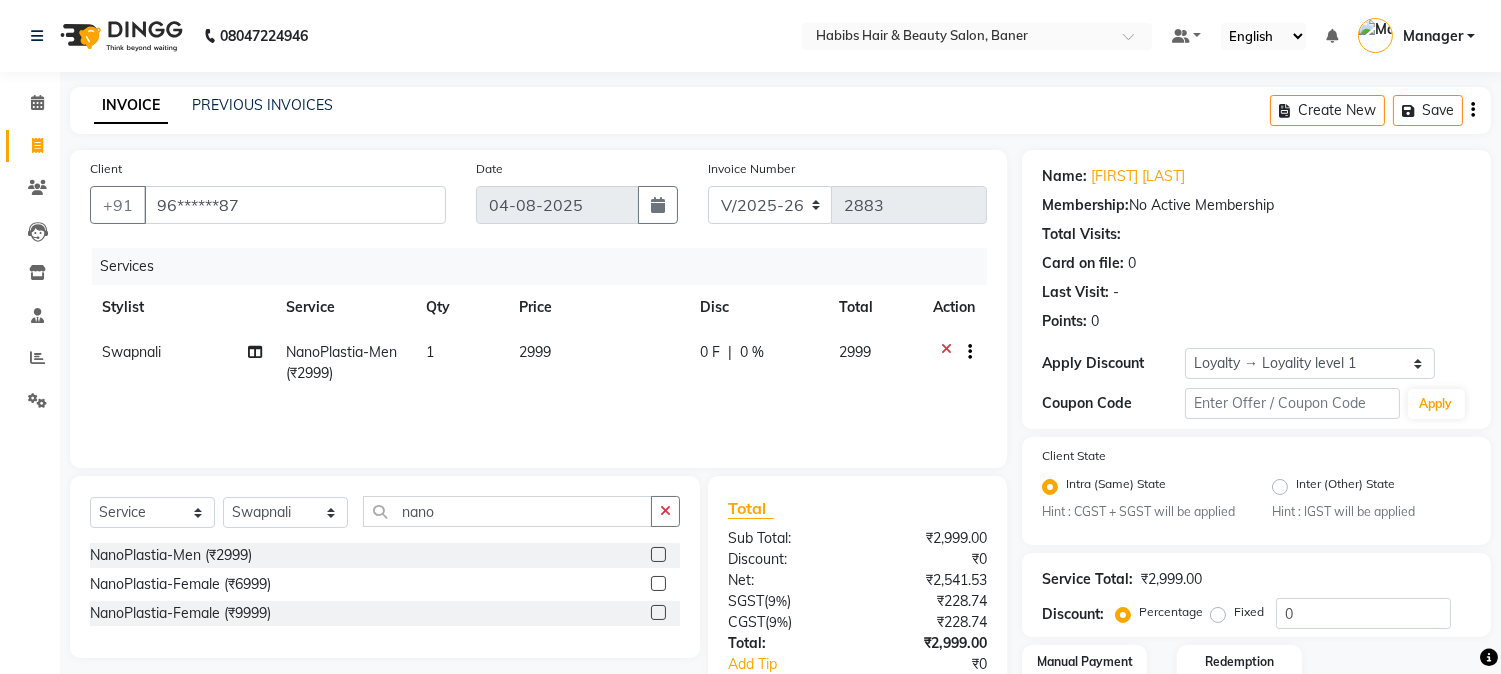 click on "1" 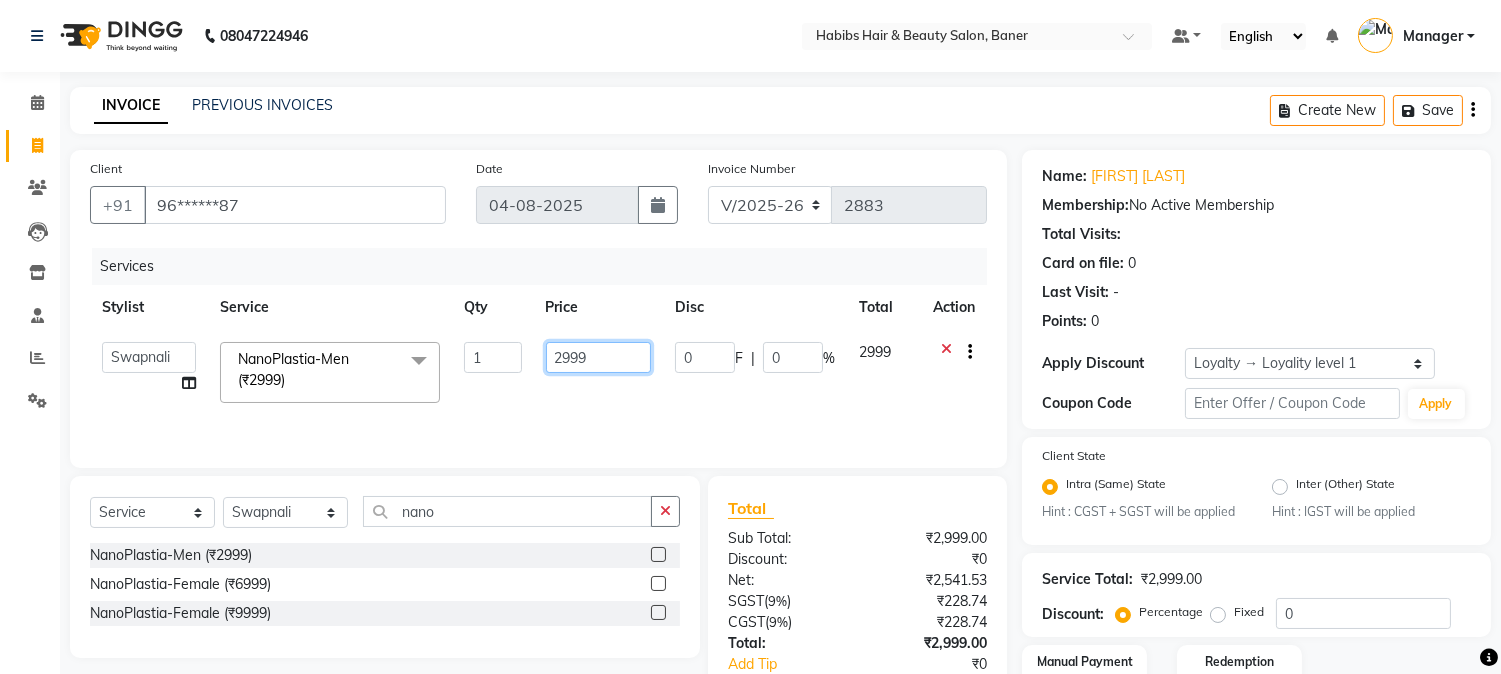 drag, startPoint x: 571, startPoint y: 364, endPoint x: 405, endPoint y: 377, distance: 166.50826 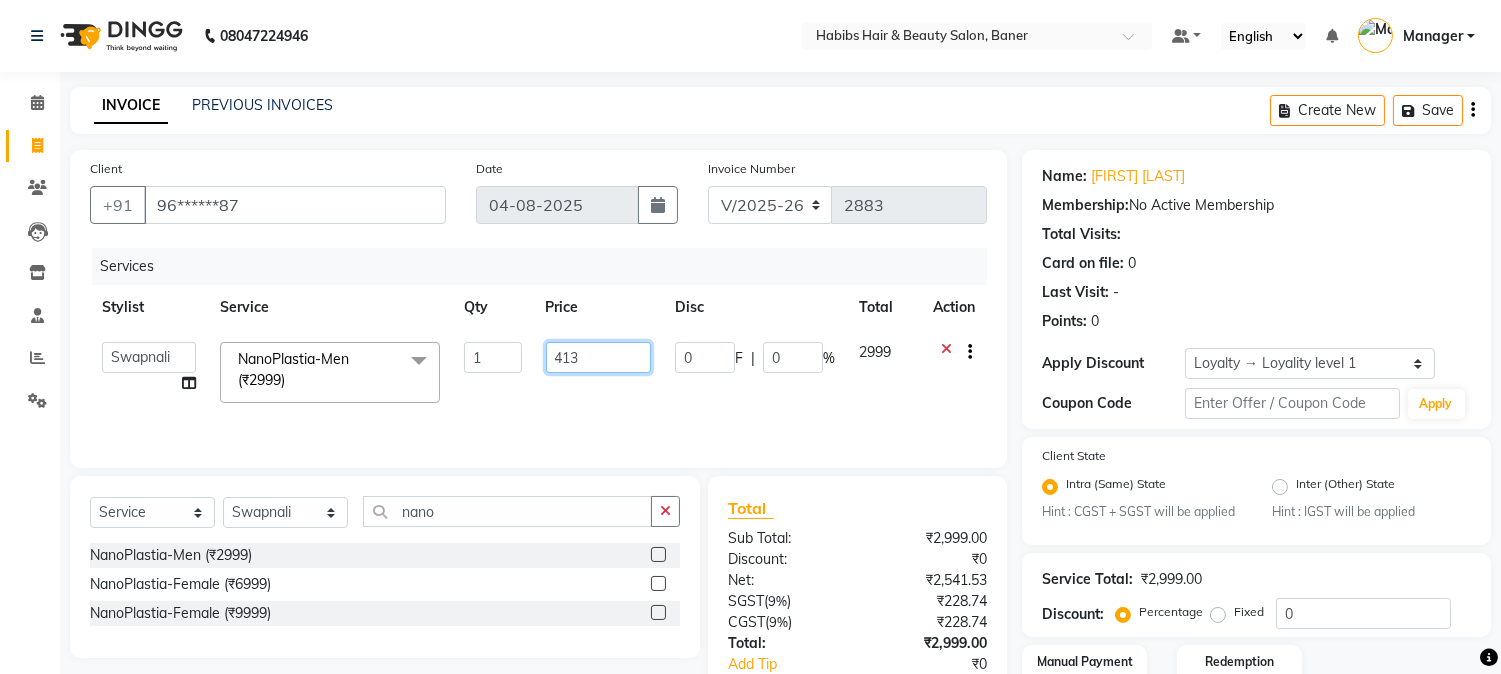 type on "4130" 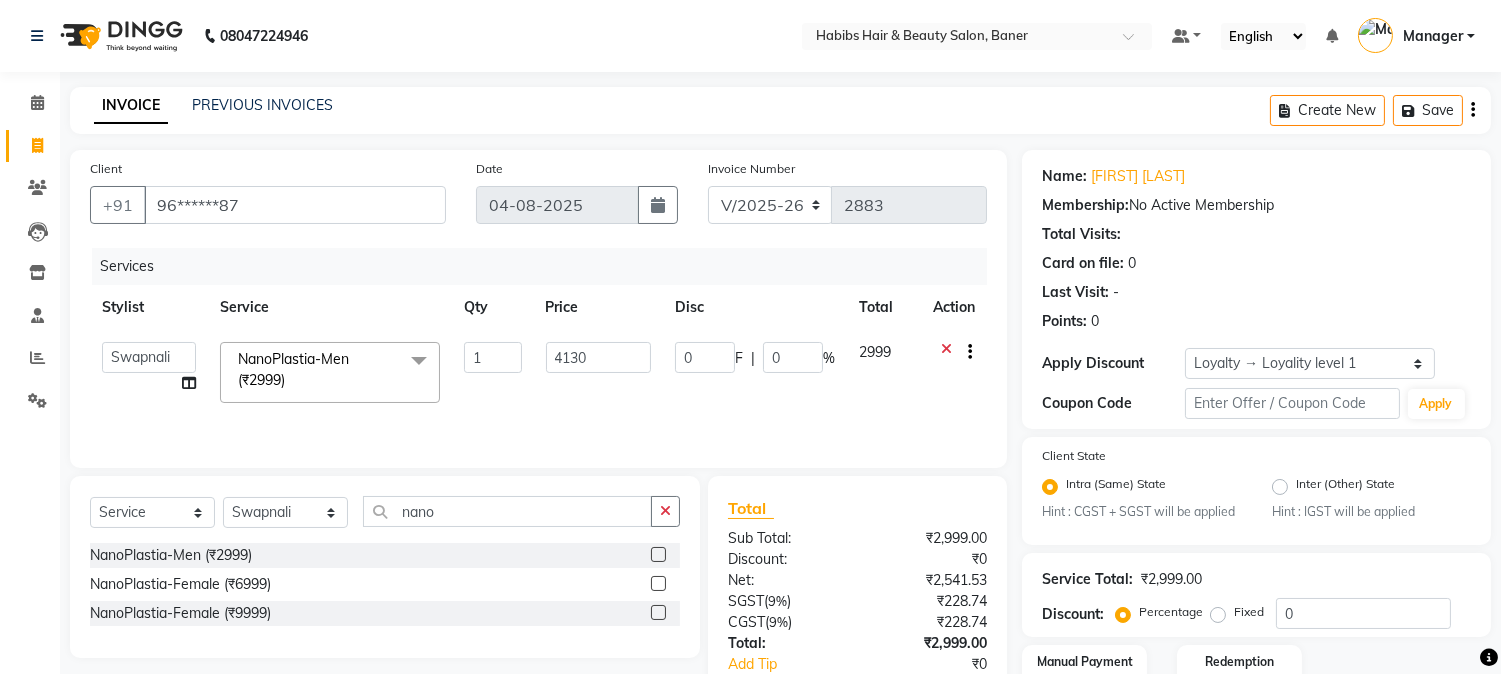 click on "Client +[PHONE] Date [DATE] Invoice Number V/2025 V/2025-26 2883 Services Stylist Service Qty Price Disc Total Action  Admin   [FIRST]   [FIRST] [LAST]   Manager   [FIRST] [LAST]   [FIRST] [LAST]   [FIRST]   [FIRST]   [FIRST]  [FIRST] (₹2999)  x Cheryals (₹2000) Luxury Facial (₹5900) O3+ Facial (₹3000) Vitamin C (₹3540) Kanpeki Instaglow Facial (₹4500) female hair wash and blow dry (₹350) beard clean shave (₹300) means hairwash  (₹230) BOMBINI PEDICURE (₹2000) BACK MESSAGE (₹600) Dry Haircut Male (₹250) Beard color (₹236) Beard Sheving (₹300) Beard Trimming (₹250) SHAVING / BEARD TREAMING  (₹350) D-tan/Bleach - Upper Lip (₹110) D-tan/Bleach - Face & Neck (₹700) D-tan/Bleach - Back Neck (₹250) D-tan/Bleach - Under Arms (₹250) D-tan/Bleach - Full Arms (₹940) D-tan/Bleach - Full Legs (₹1200) D-tan/Bleach - Half Arms (₹550) D-tan/Bleach - Half Legs (₹700) D-tan/Bleach - Full Back and Front (₹950) D-tan/Bleach - Half Back or Stomach (₹700) 1 4130 0 F | 0 %" 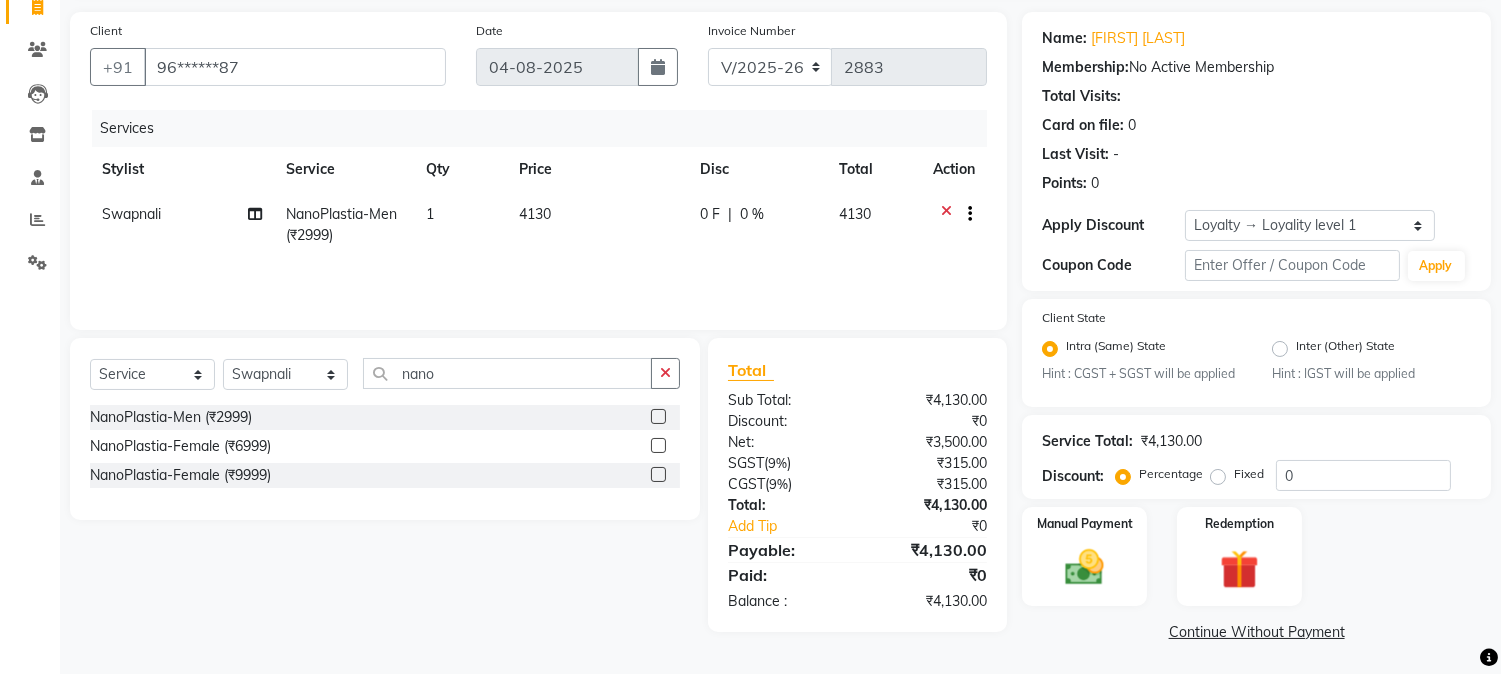 scroll, scrollTop: 140, scrollLeft: 0, axis: vertical 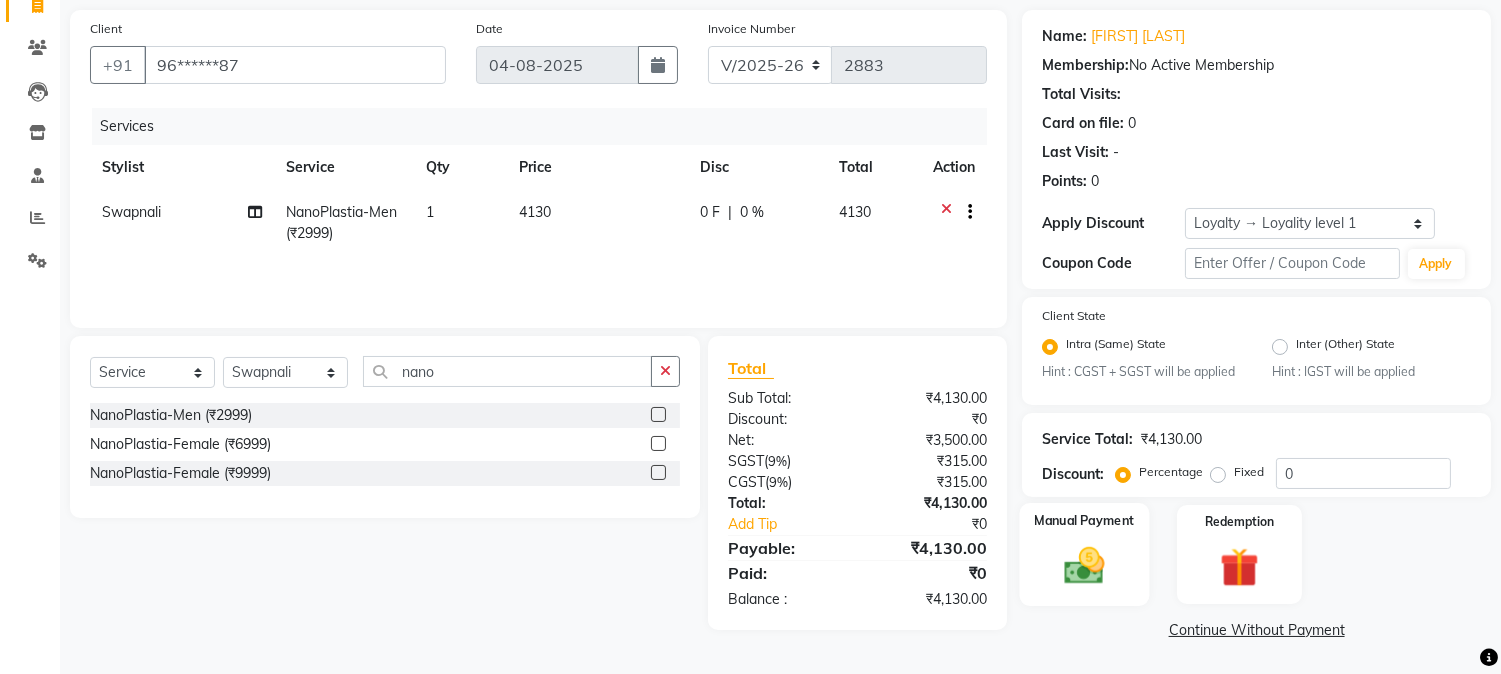 click 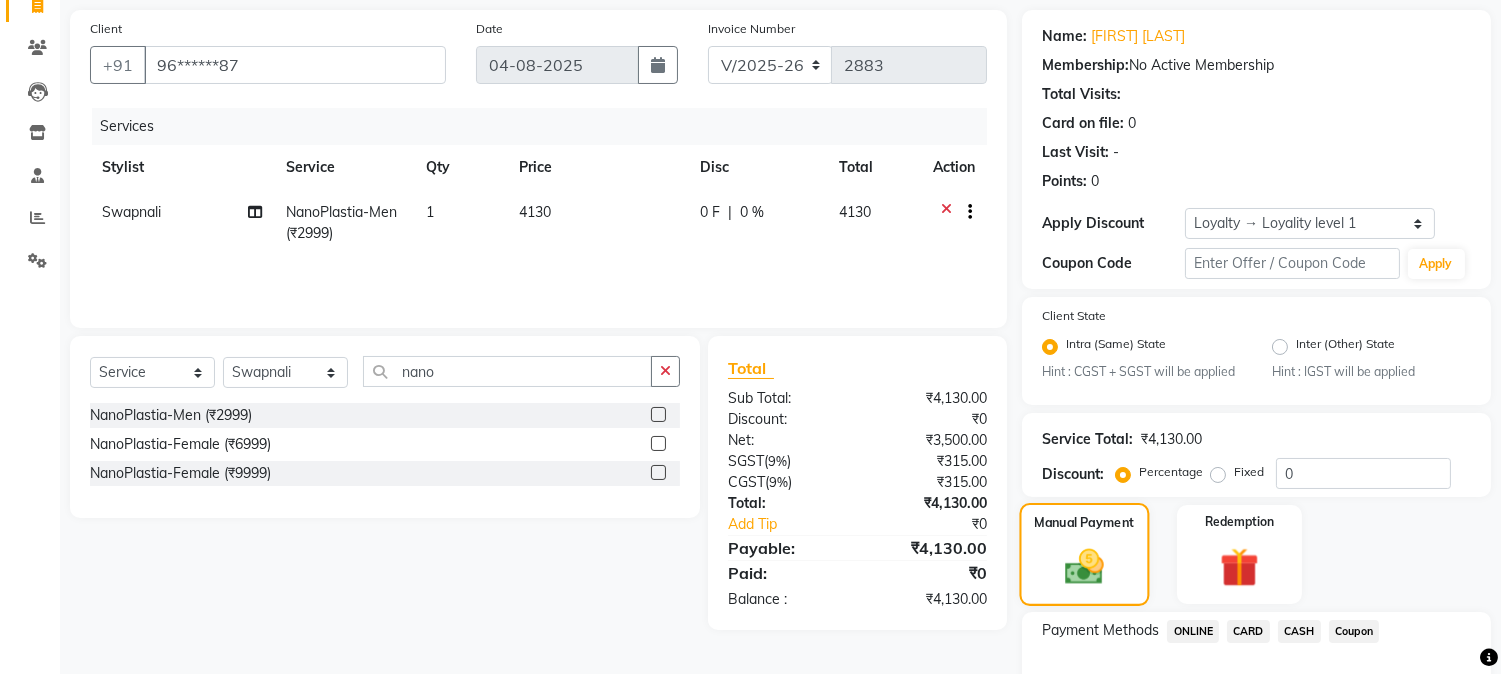 click 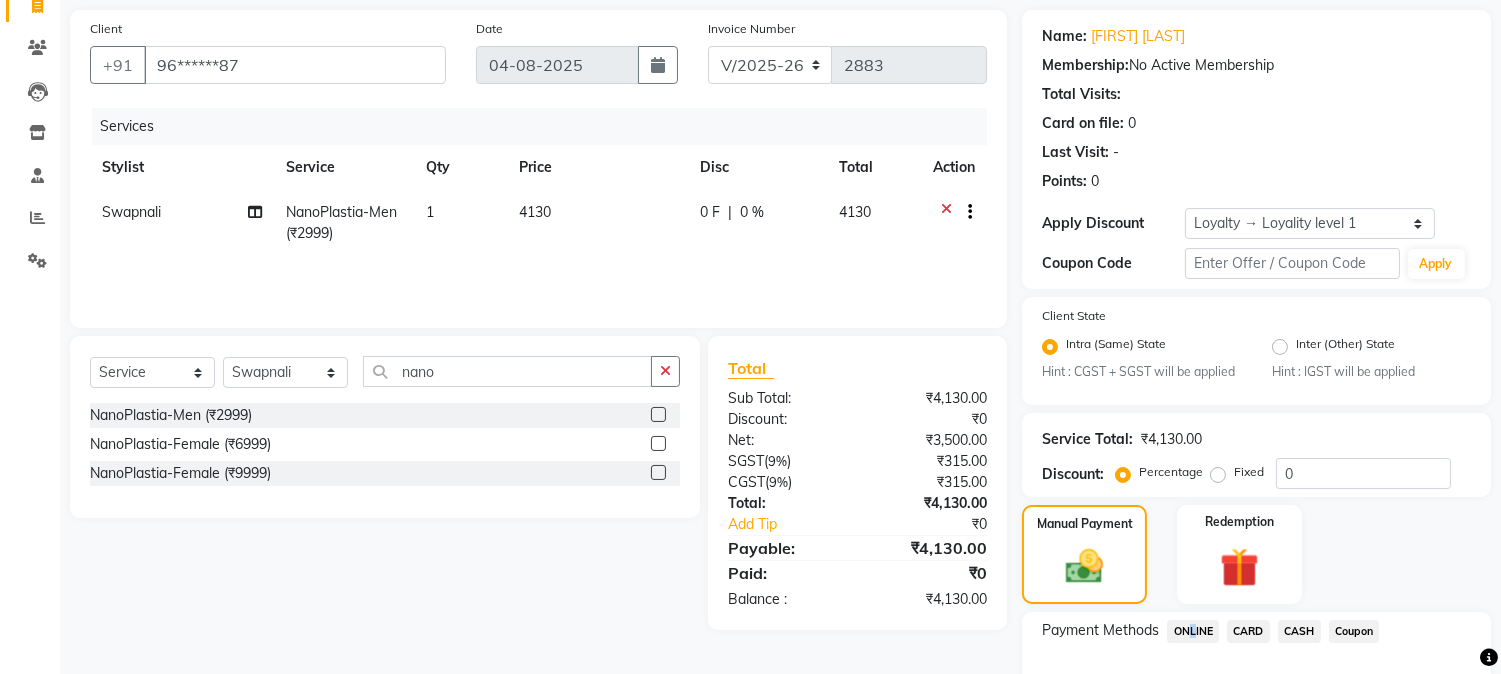 click on "ONLINE" 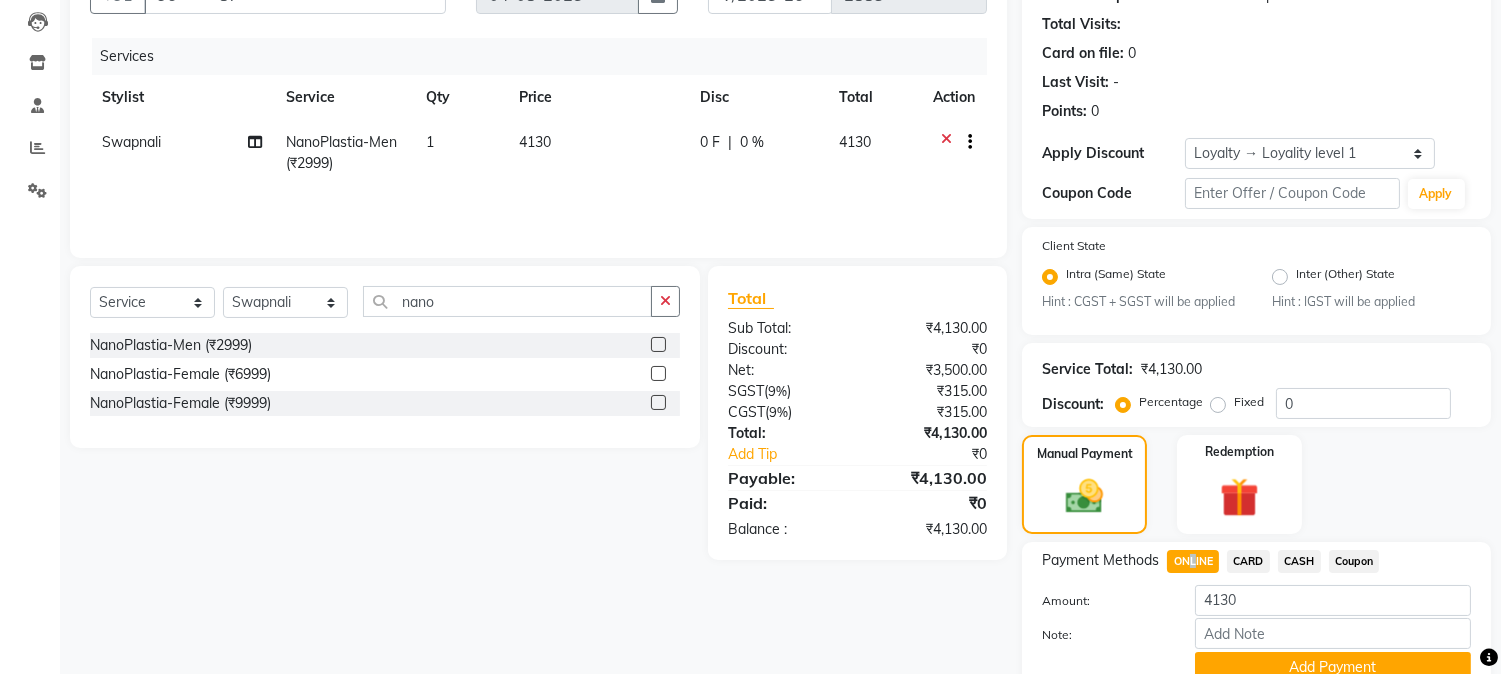 scroll, scrollTop: 297, scrollLeft: 0, axis: vertical 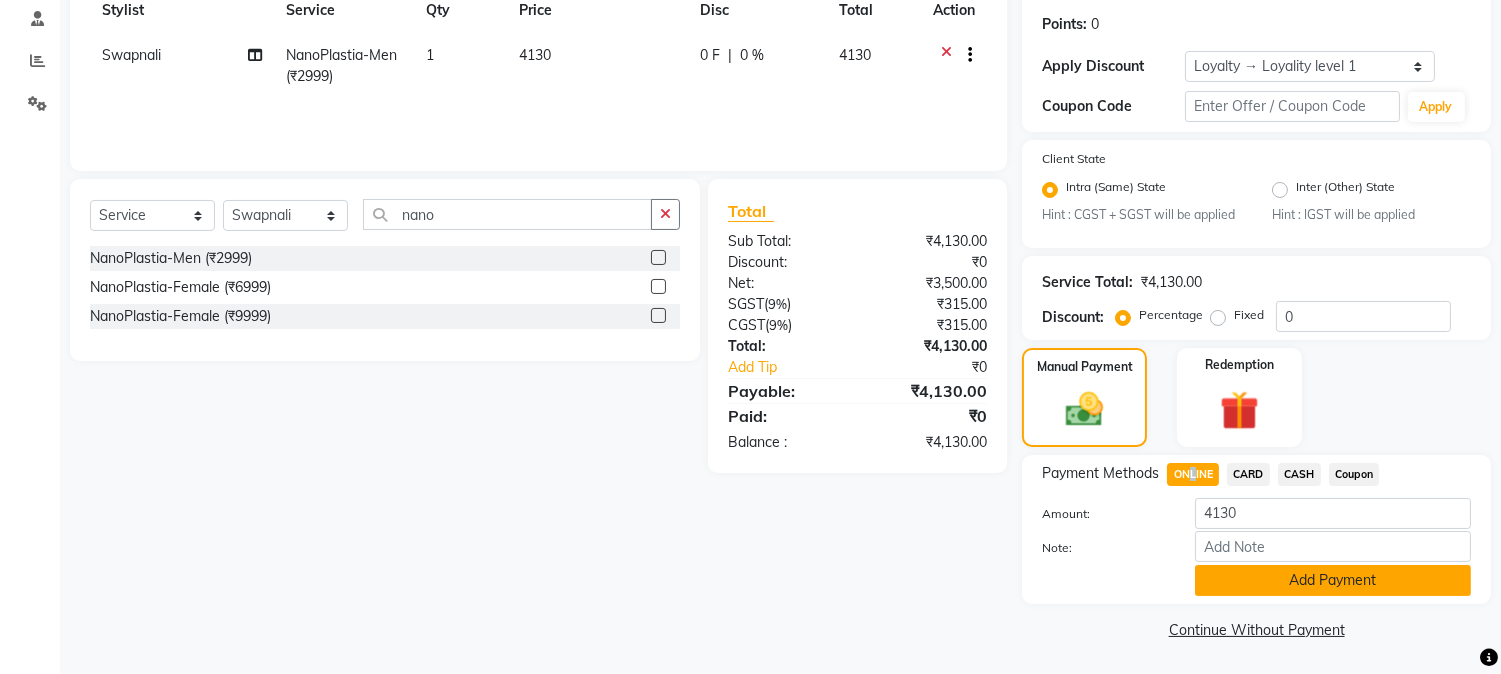 click on "Add Payment" 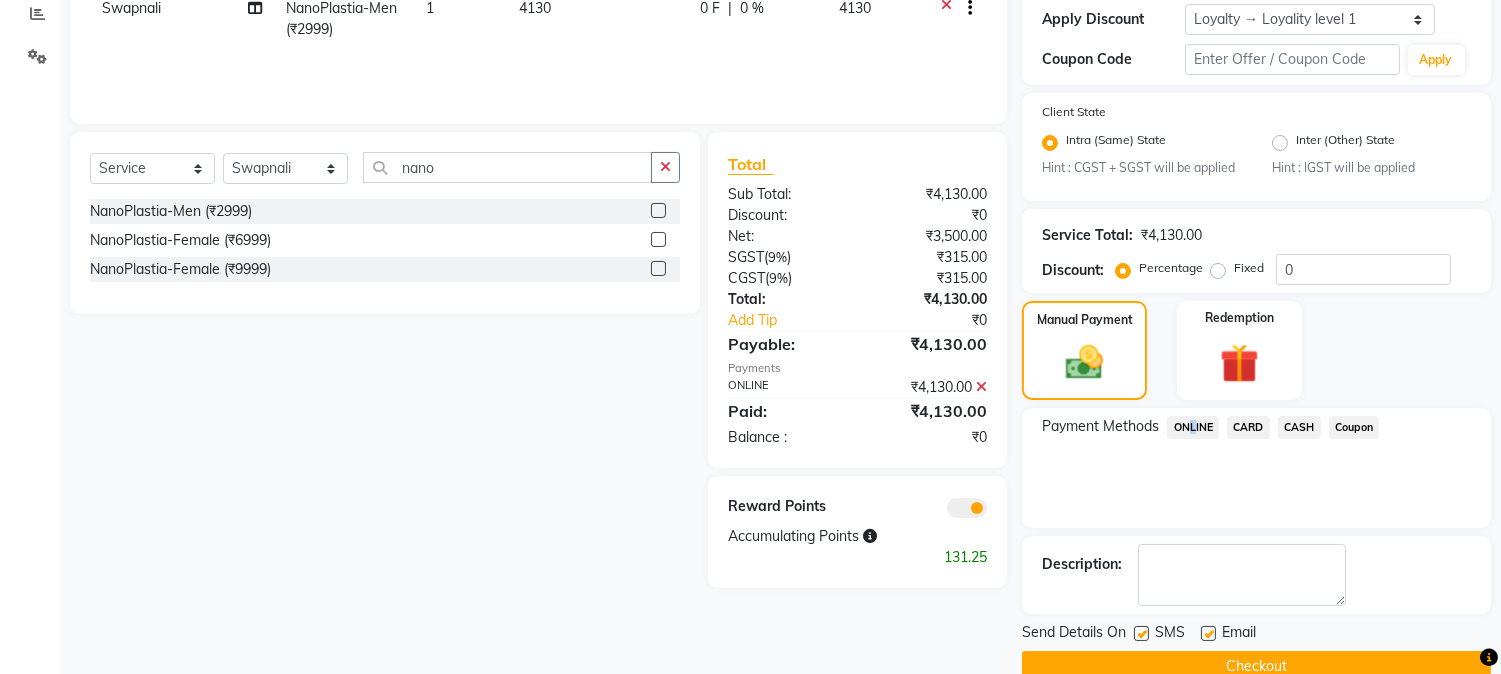 scroll, scrollTop: 382, scrollLeft: 0, axis: vertical 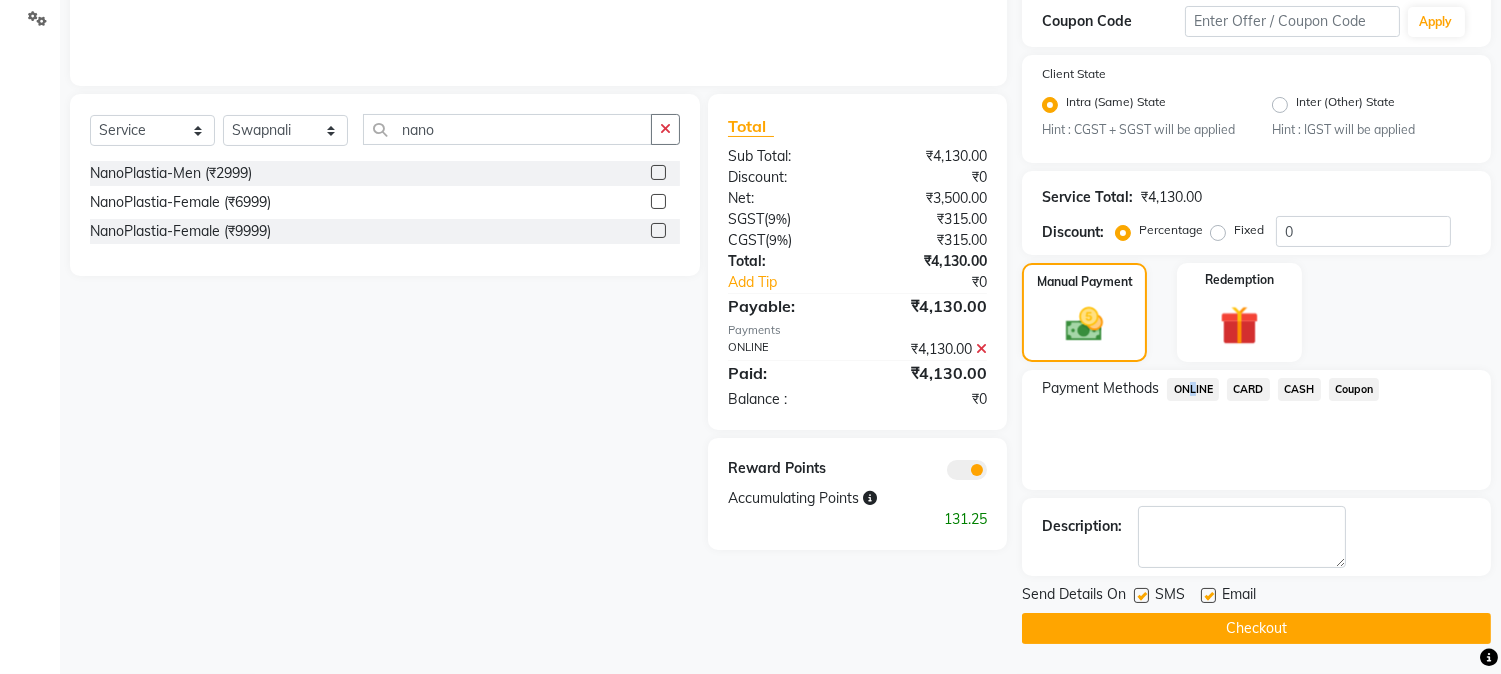 click on "Checkout" 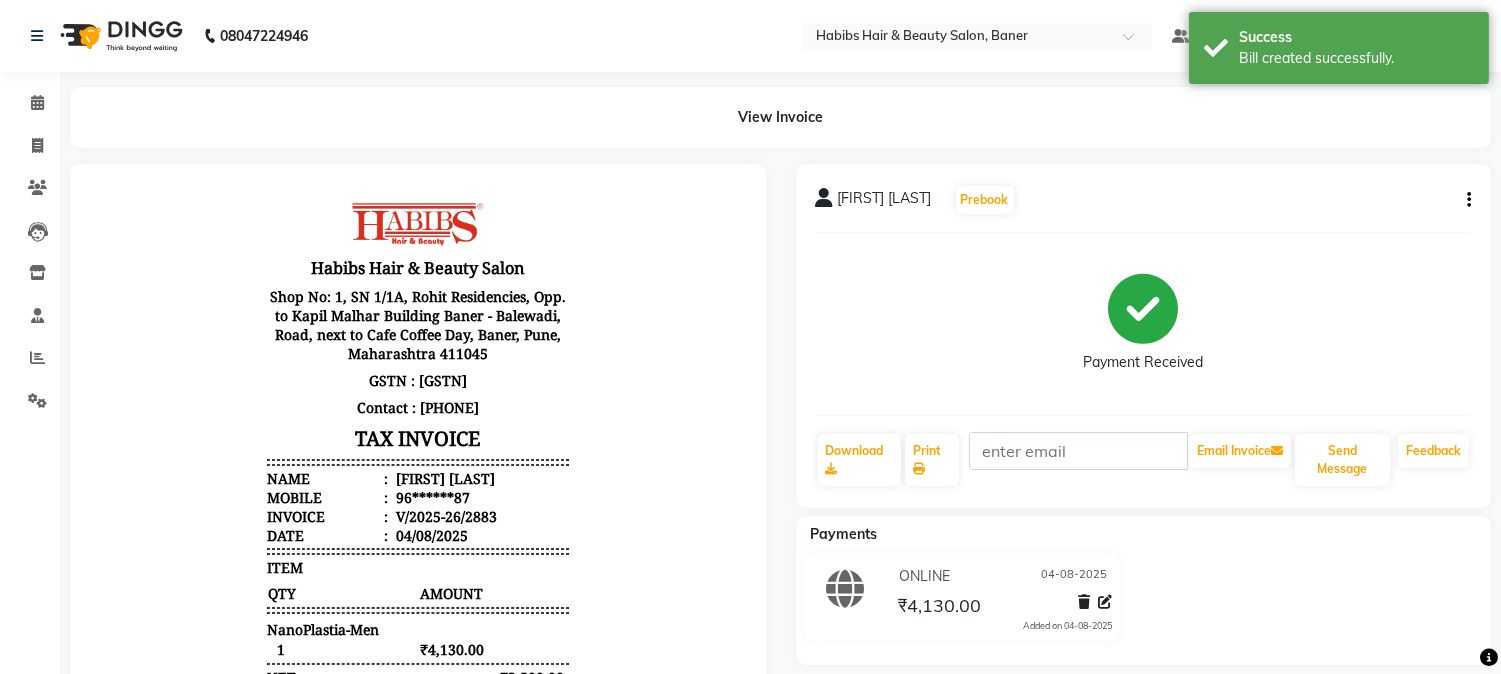 scroll, scrollTop: 0, scrollLeft: 0, axis: both 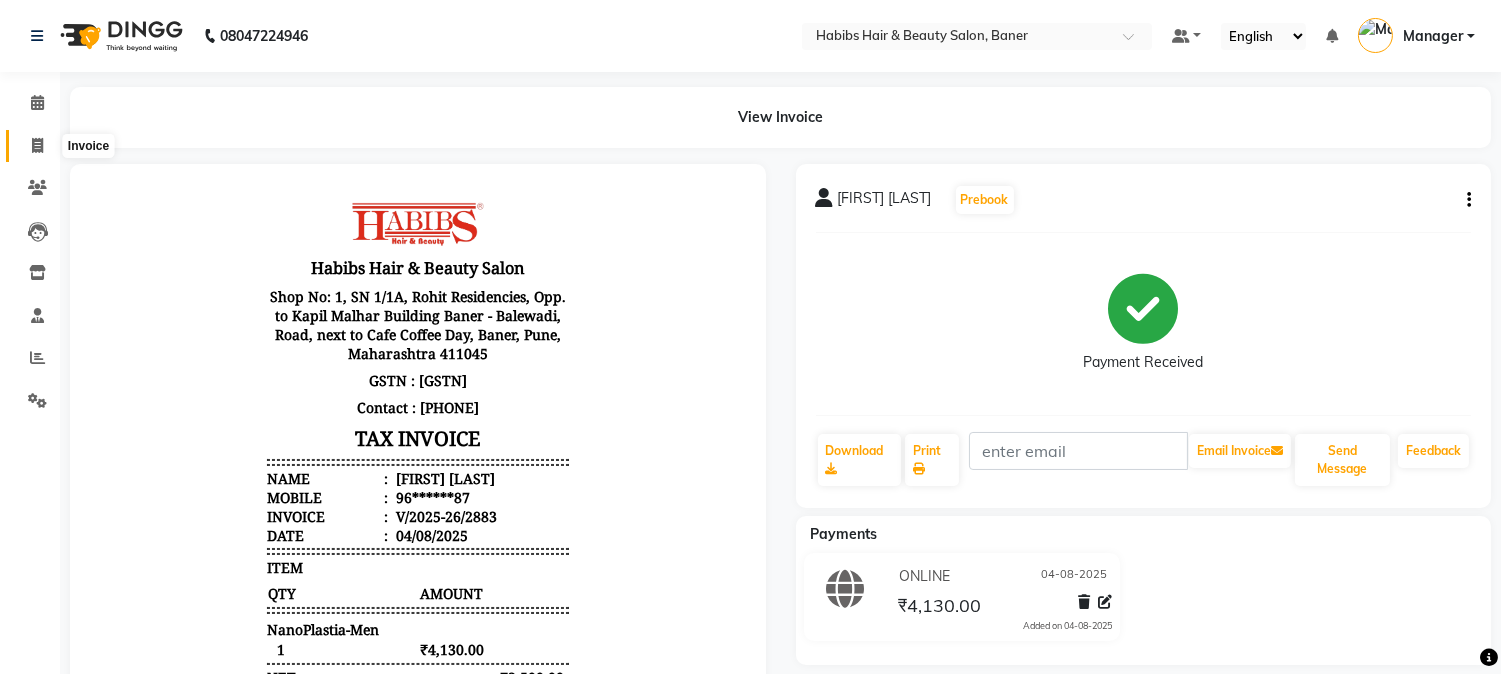 click 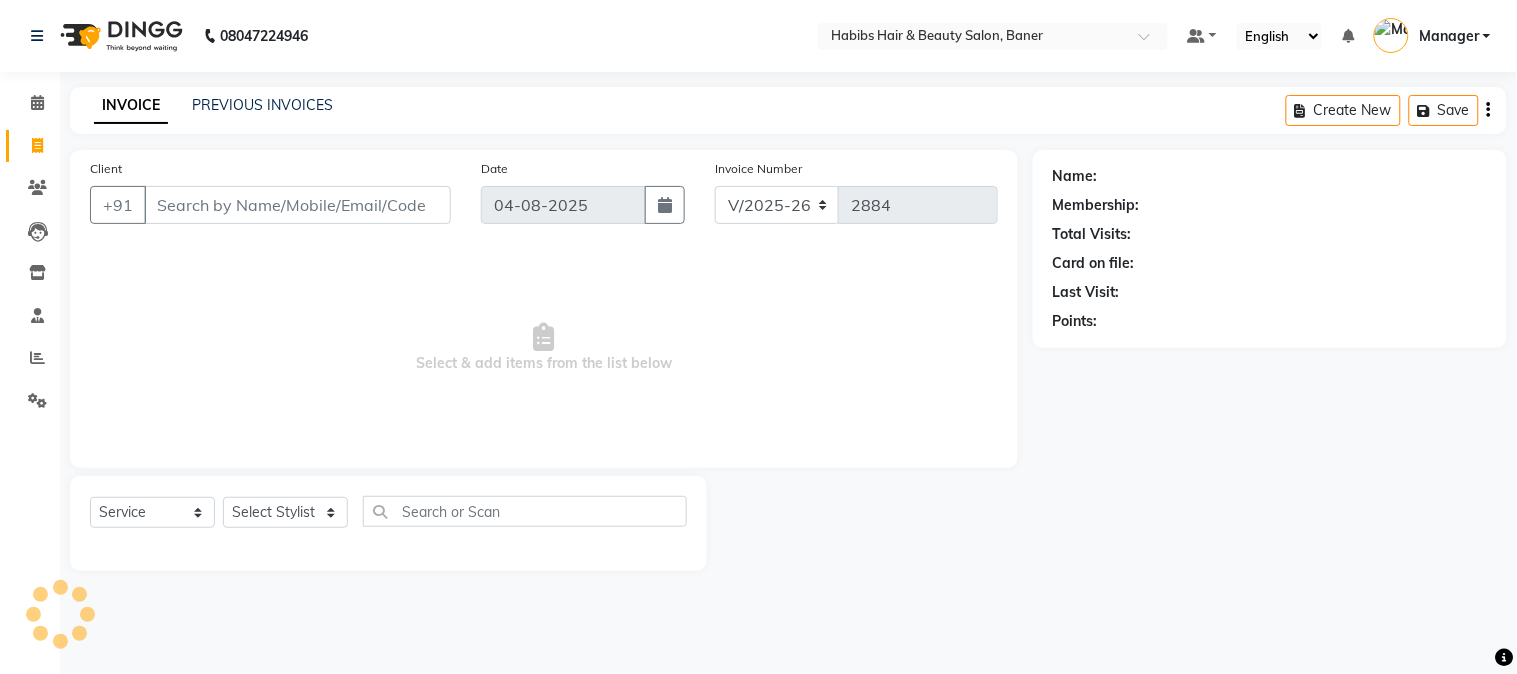 click on "Client" at bounding box center (297, 205) 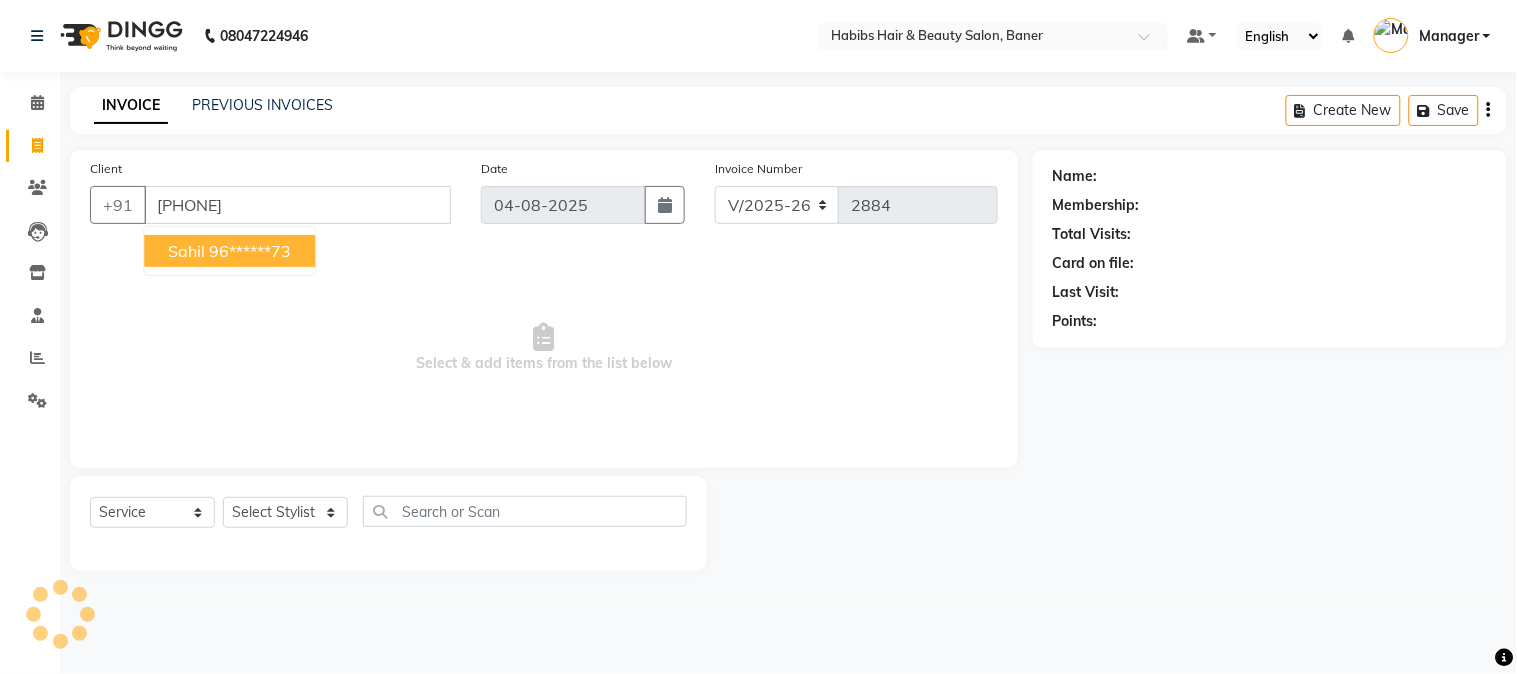 click on "[FIRST] ******[LAST]" at bounding box center [229, 251] 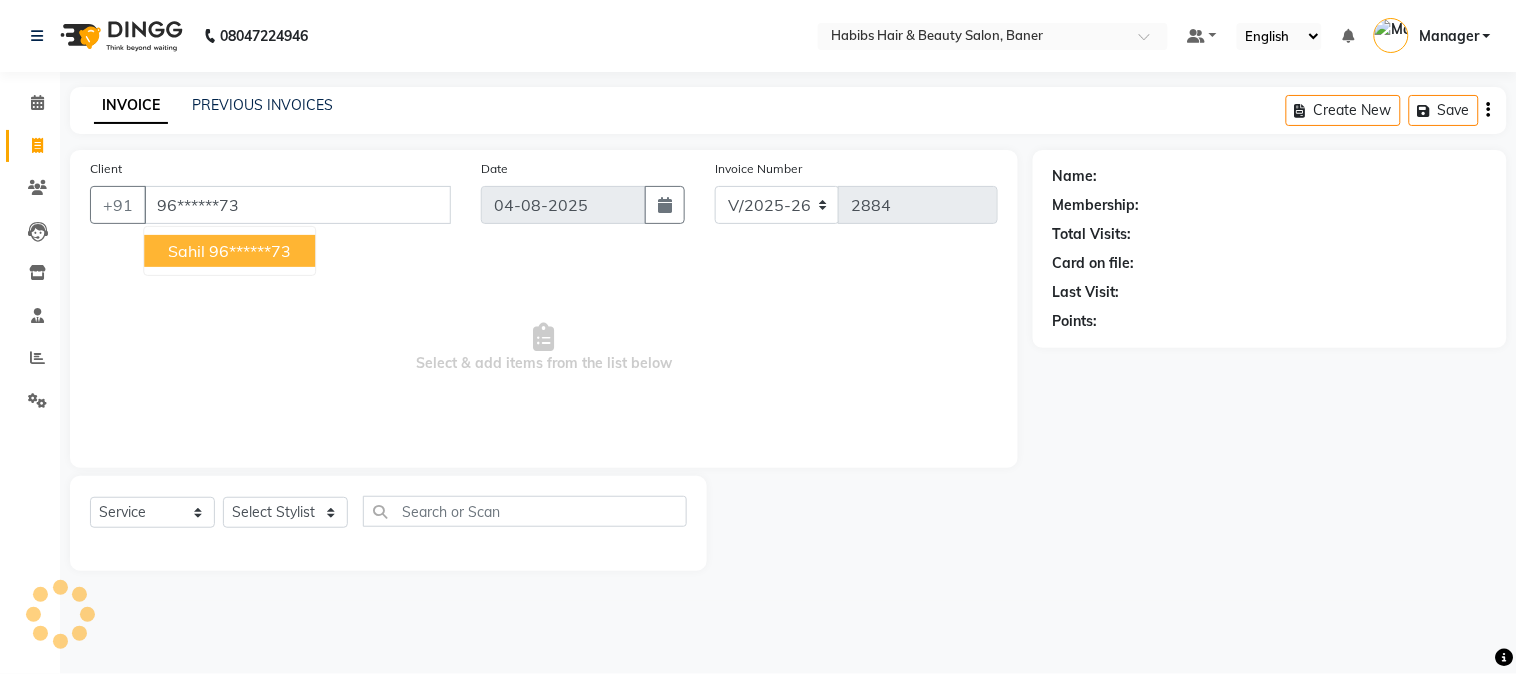 type on "96******73" 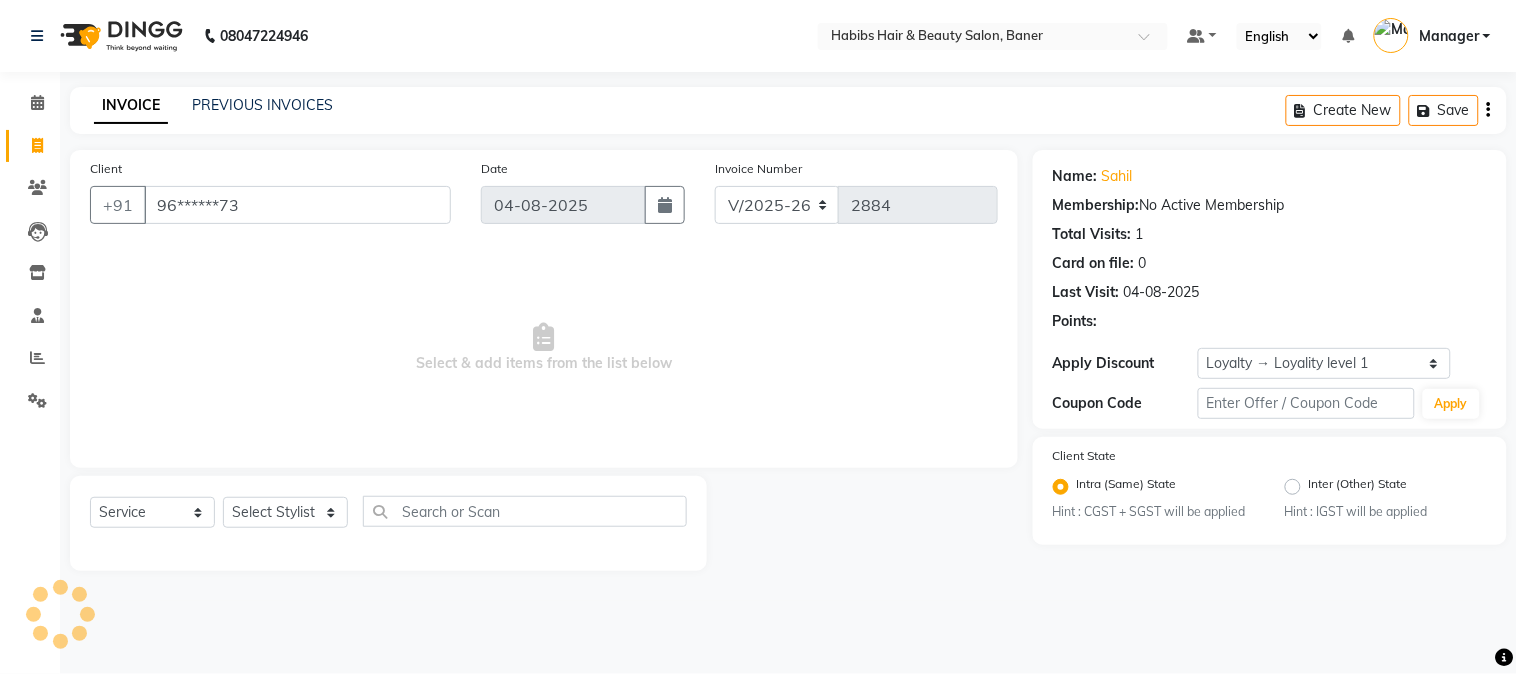 select on "1: Object" 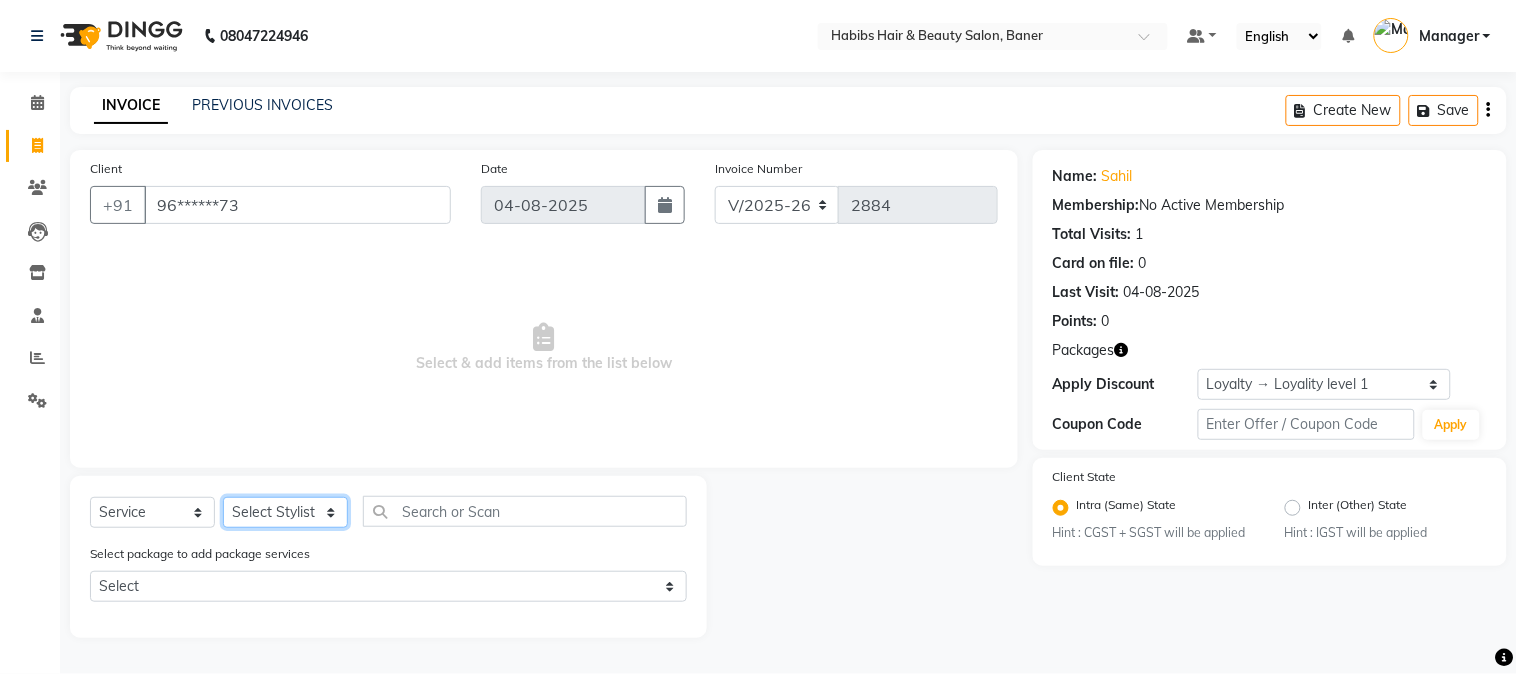 click on "Select Stylist Admin [FIRST] [FIRST] [LAST]  Manager [FIRST] [LAST] [FIRST] [LAST] [FIRST] [FIRST] [FIRST]" 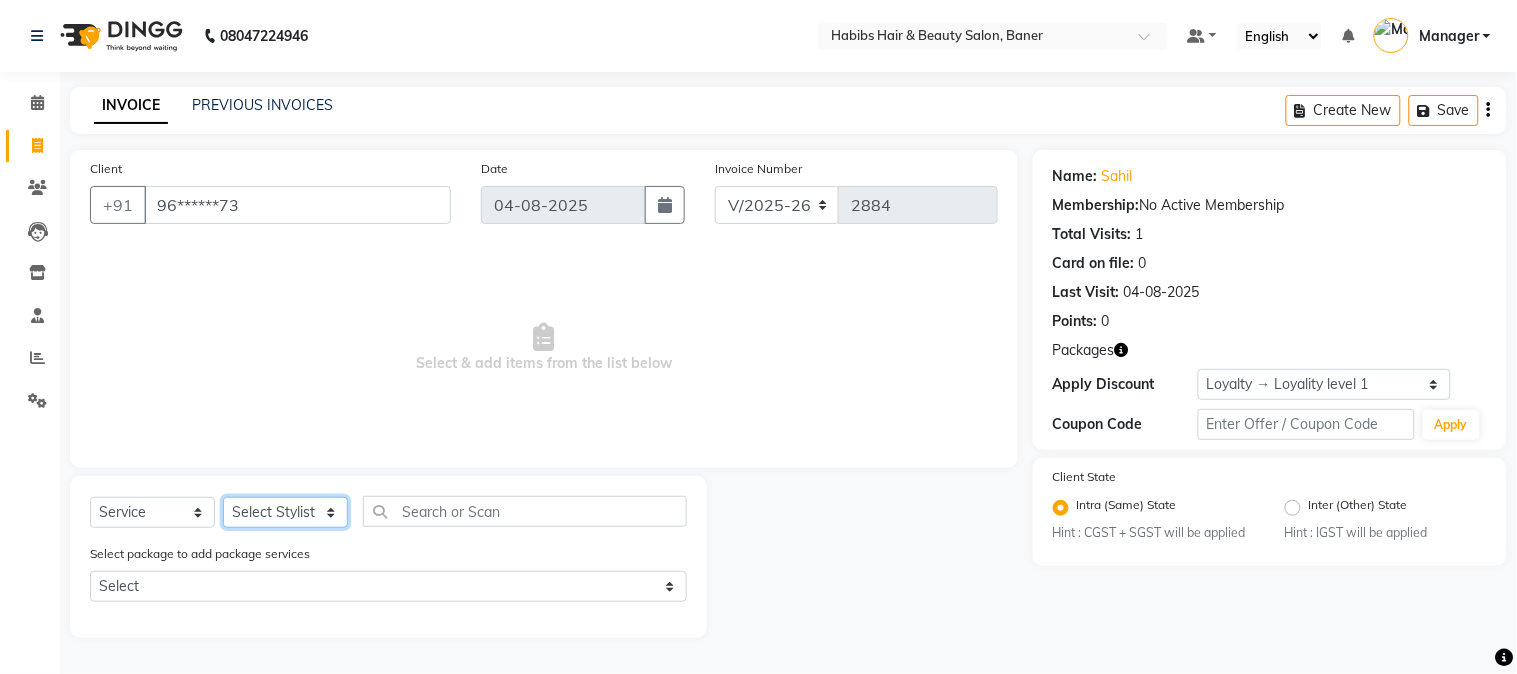 select on "35380" 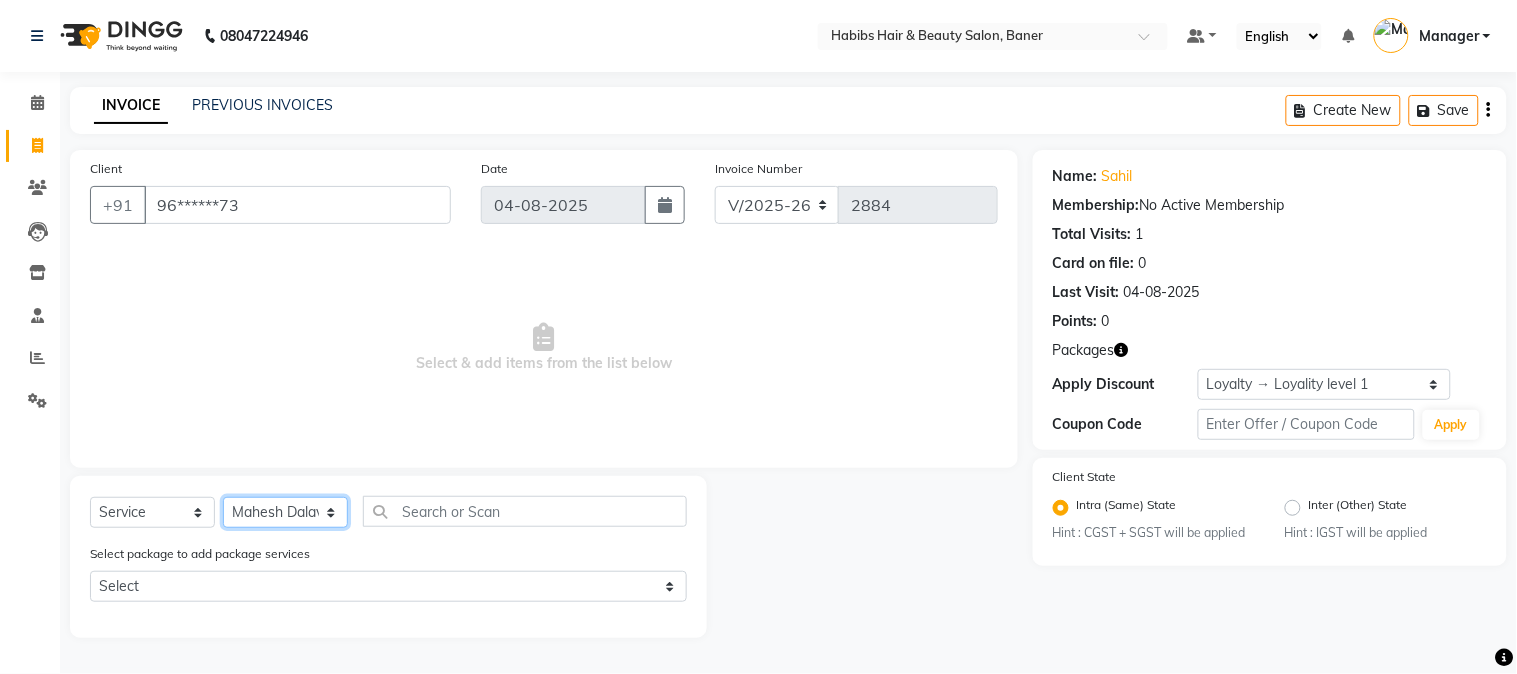 click on "Select Stylist Admin [FIRST] [FIRST] [LAST]  Manager [FIRST] [LAST] [FIRST] [LAST] [FIRST] [FIRST] [FIRST]" 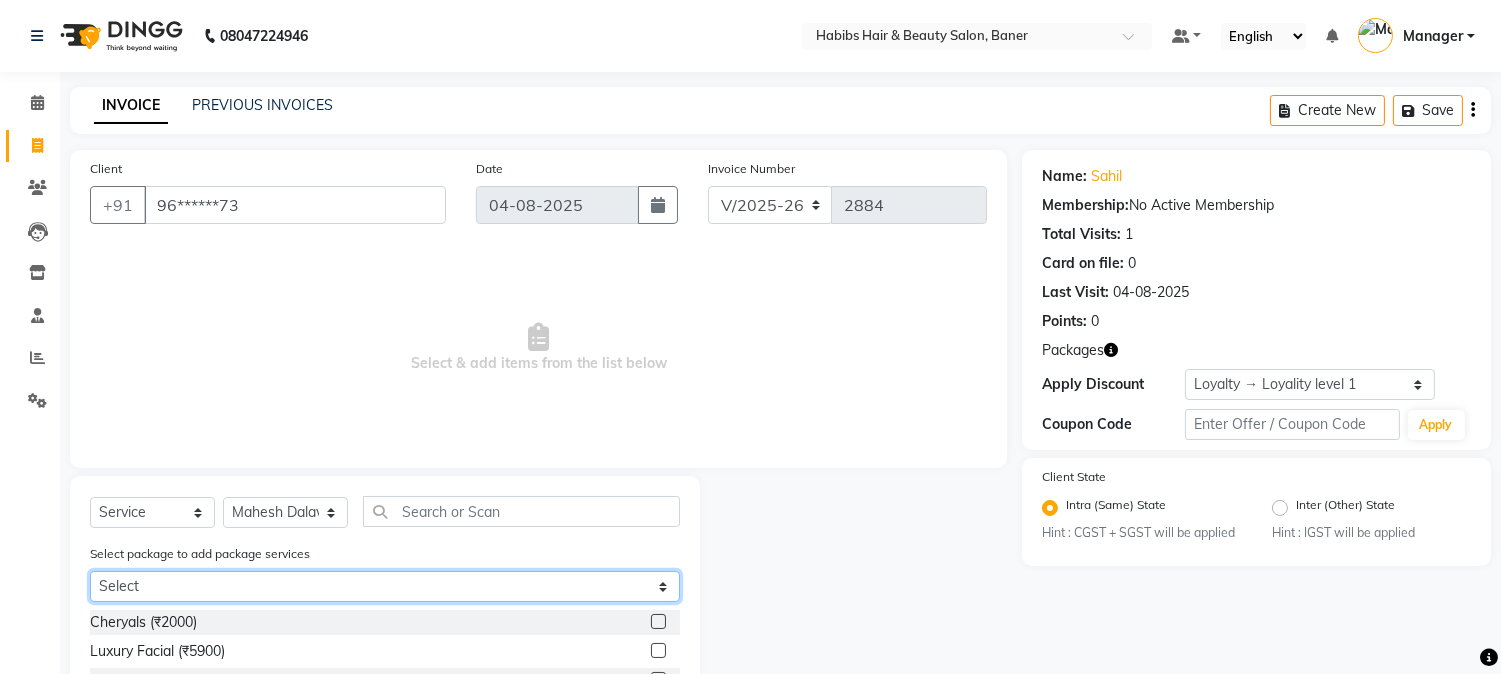 click on "Select @ MALE 799" 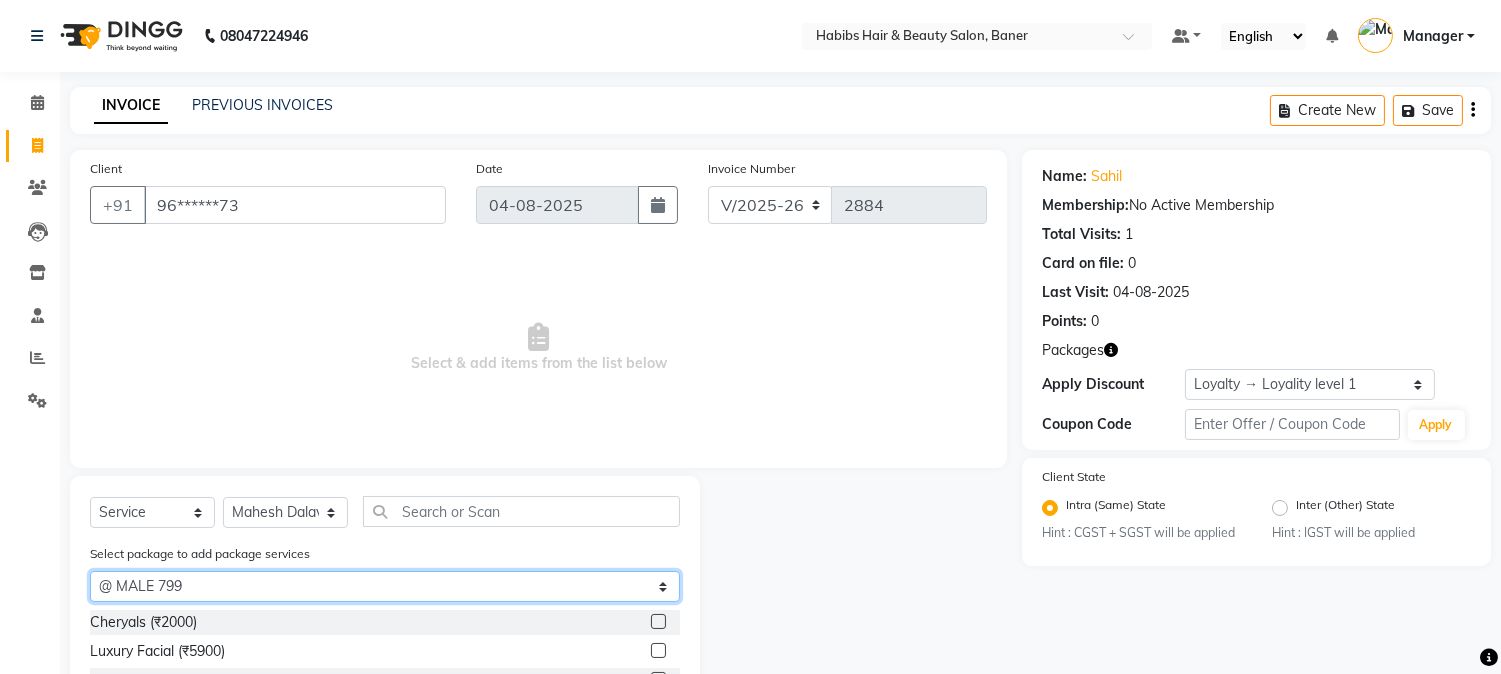 click on "Select @ MALE 799" 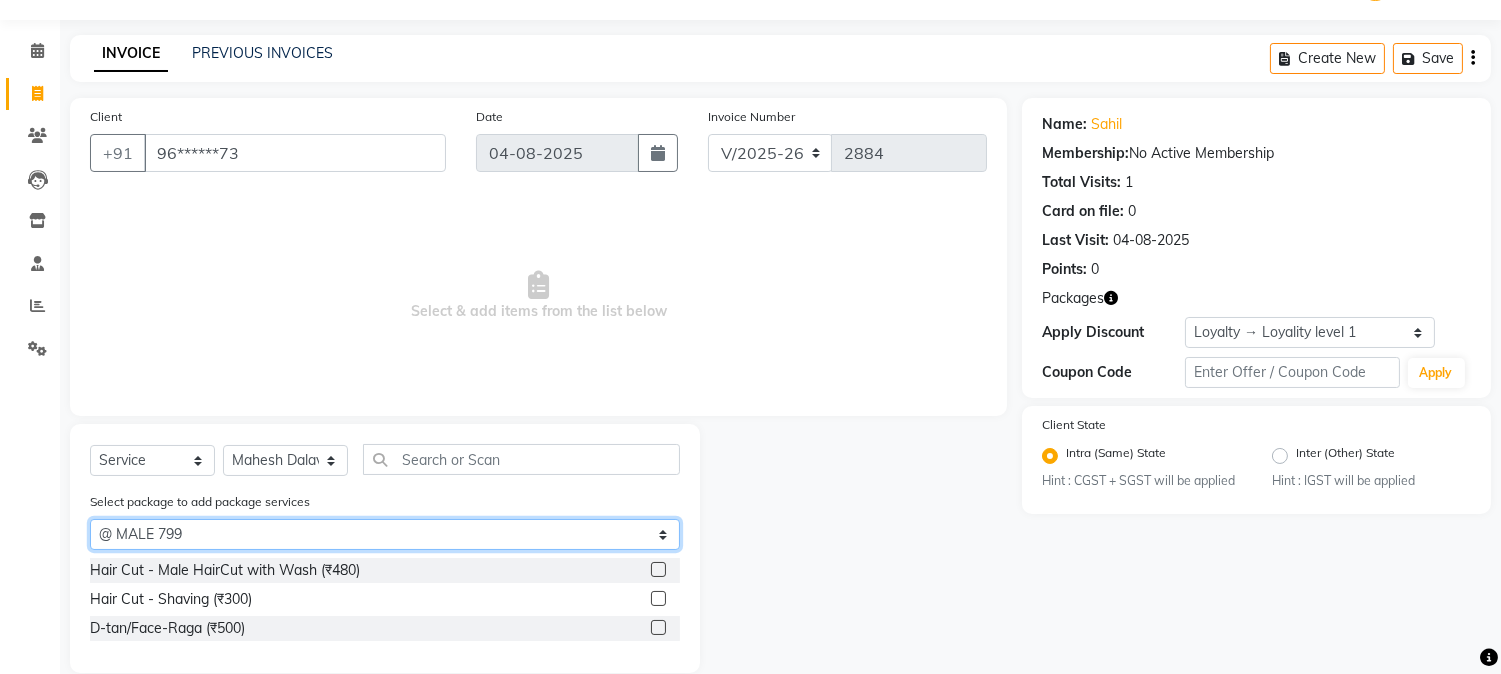 scroll, scrollTop: 81, scrollLeft: 0, axis: vertical 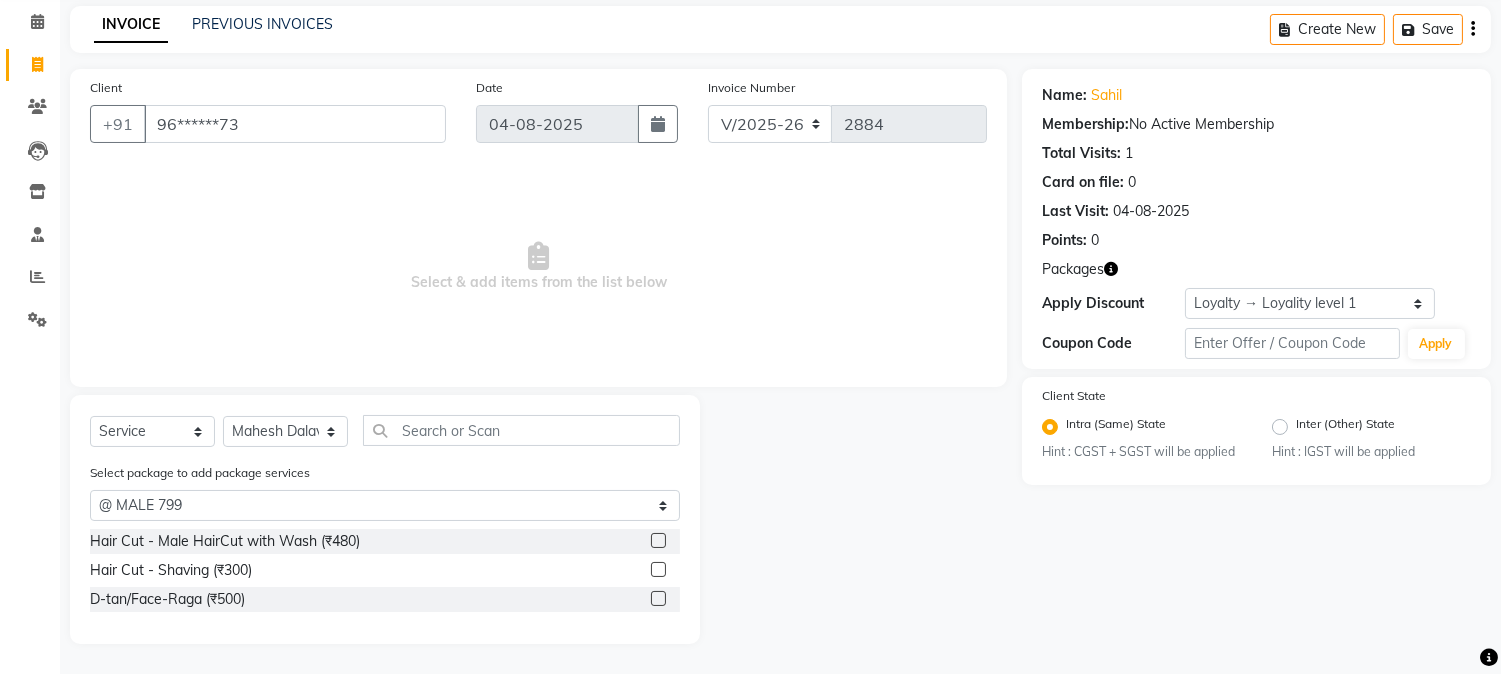 click 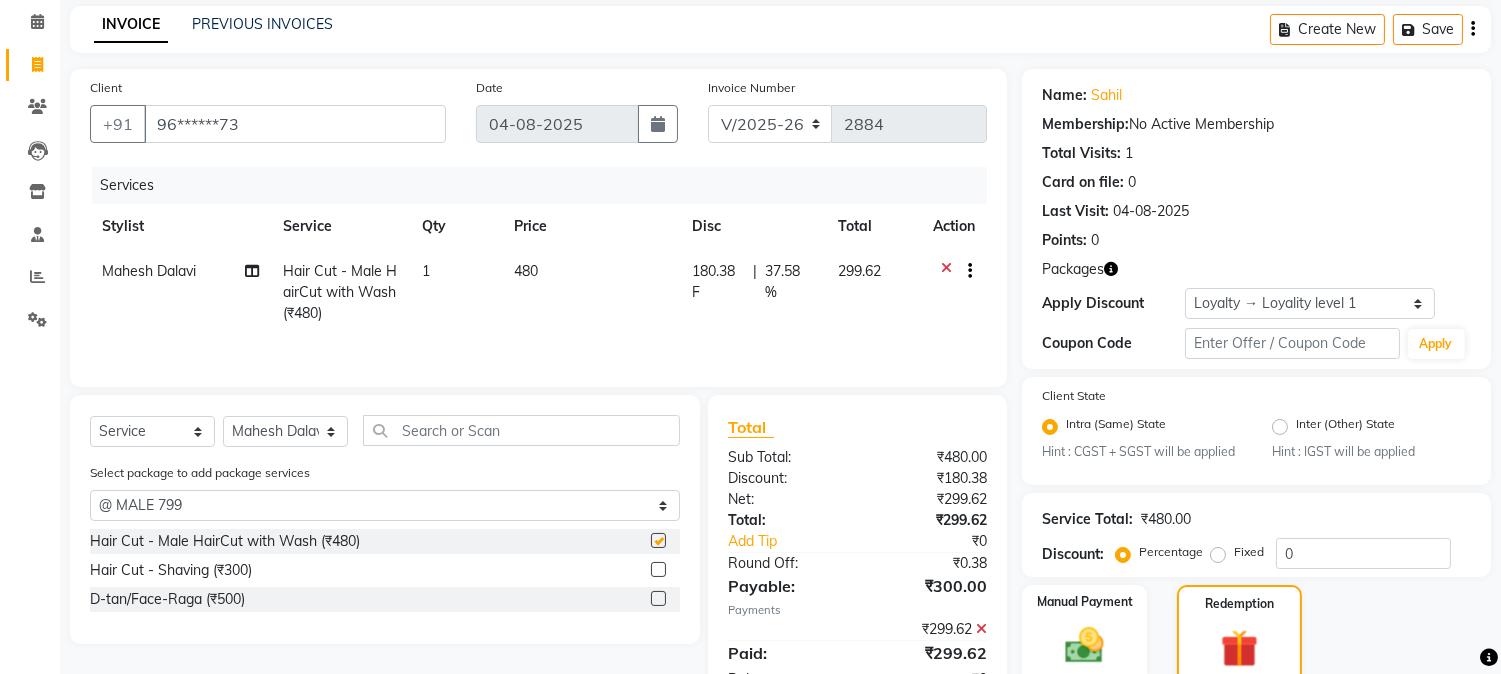 checkbox on "false" 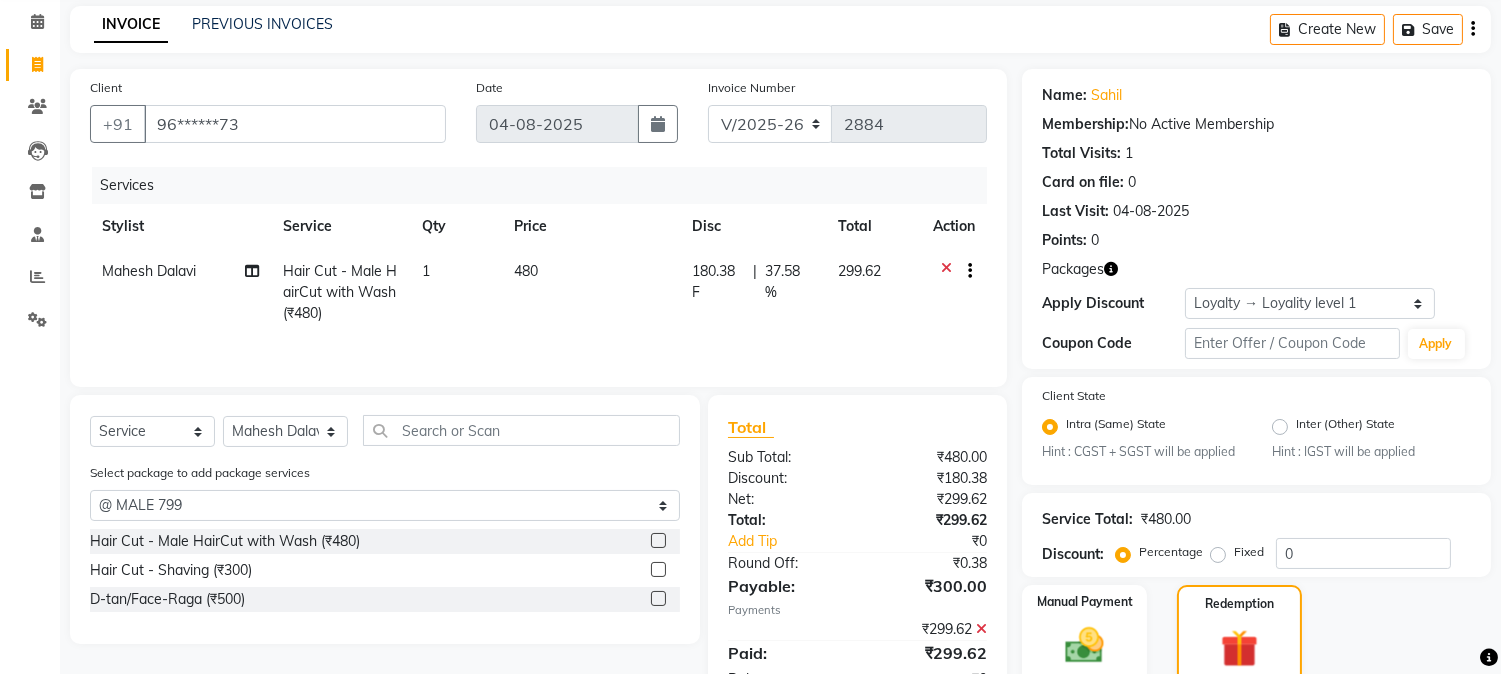 click 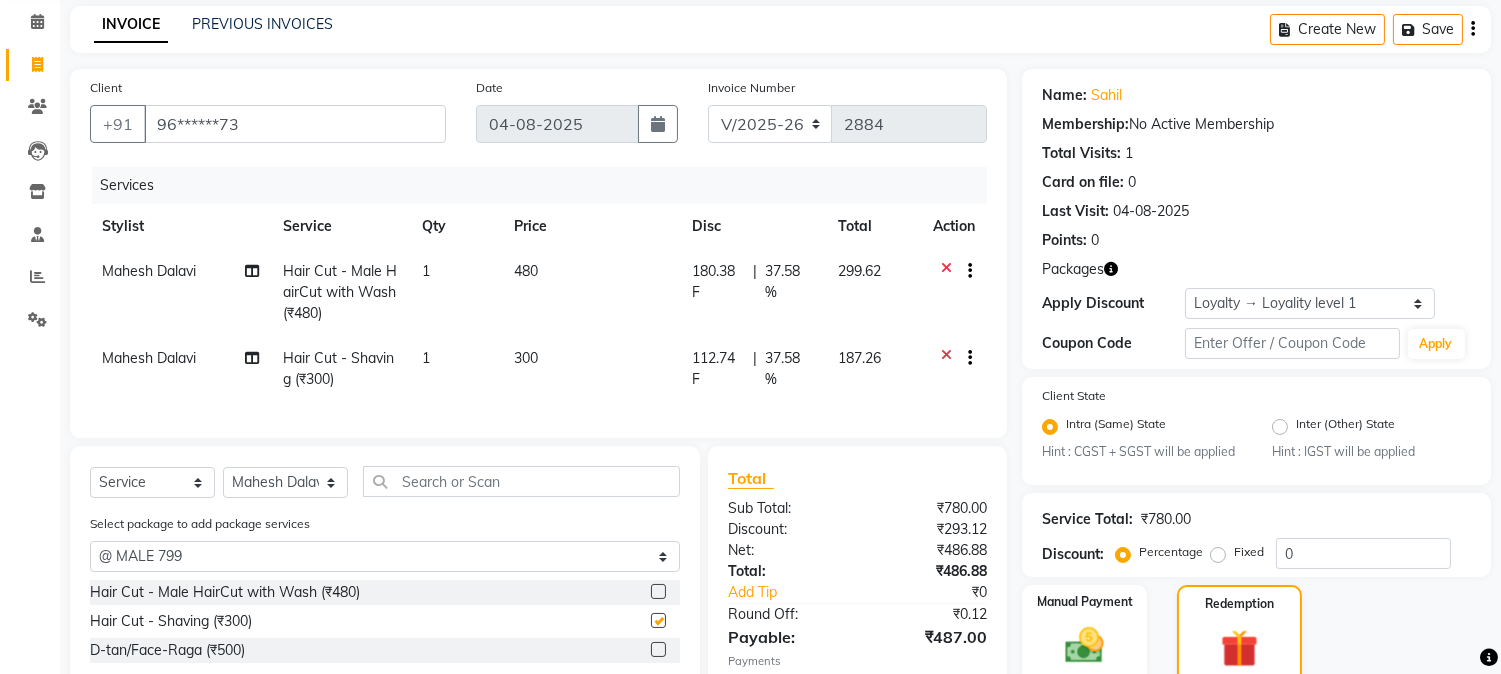 checkbox on "false" 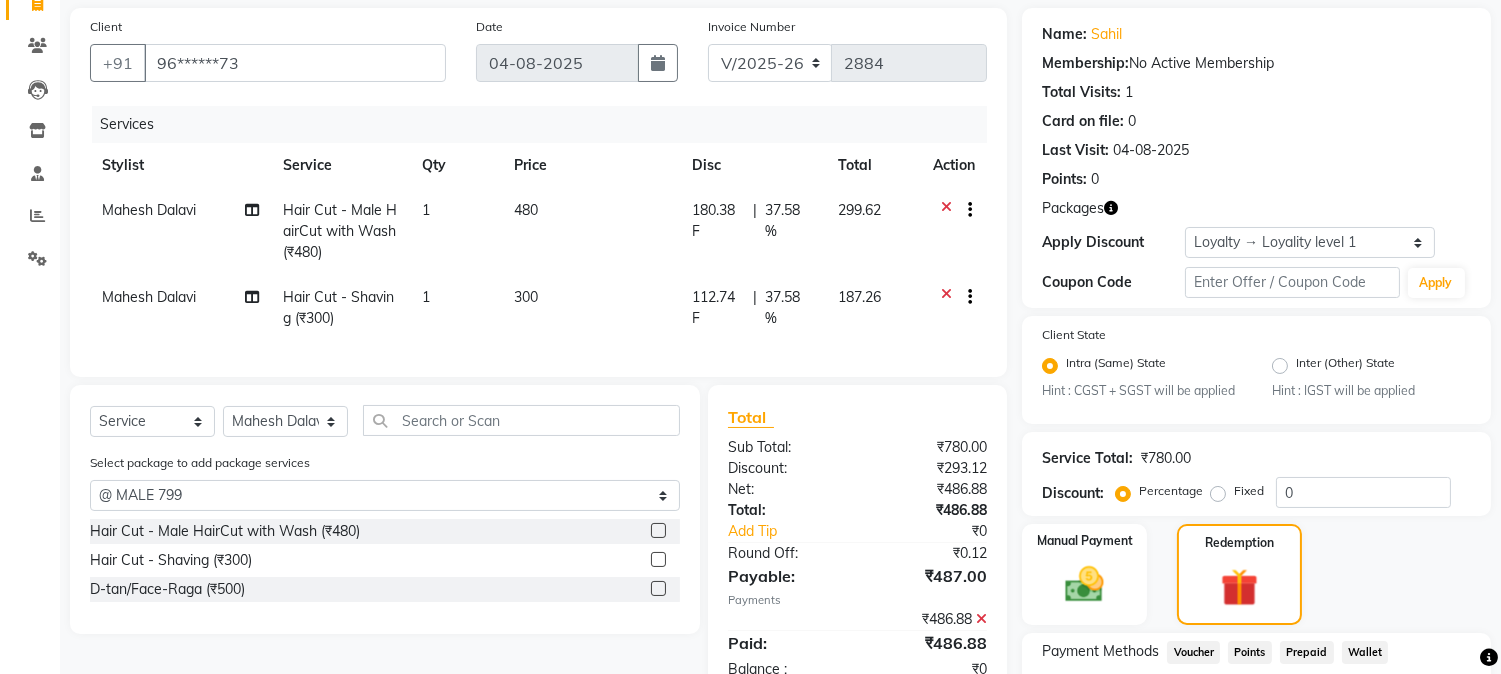 scroll, scrollTop: 303, scrollLeft: 0, axis: vertical 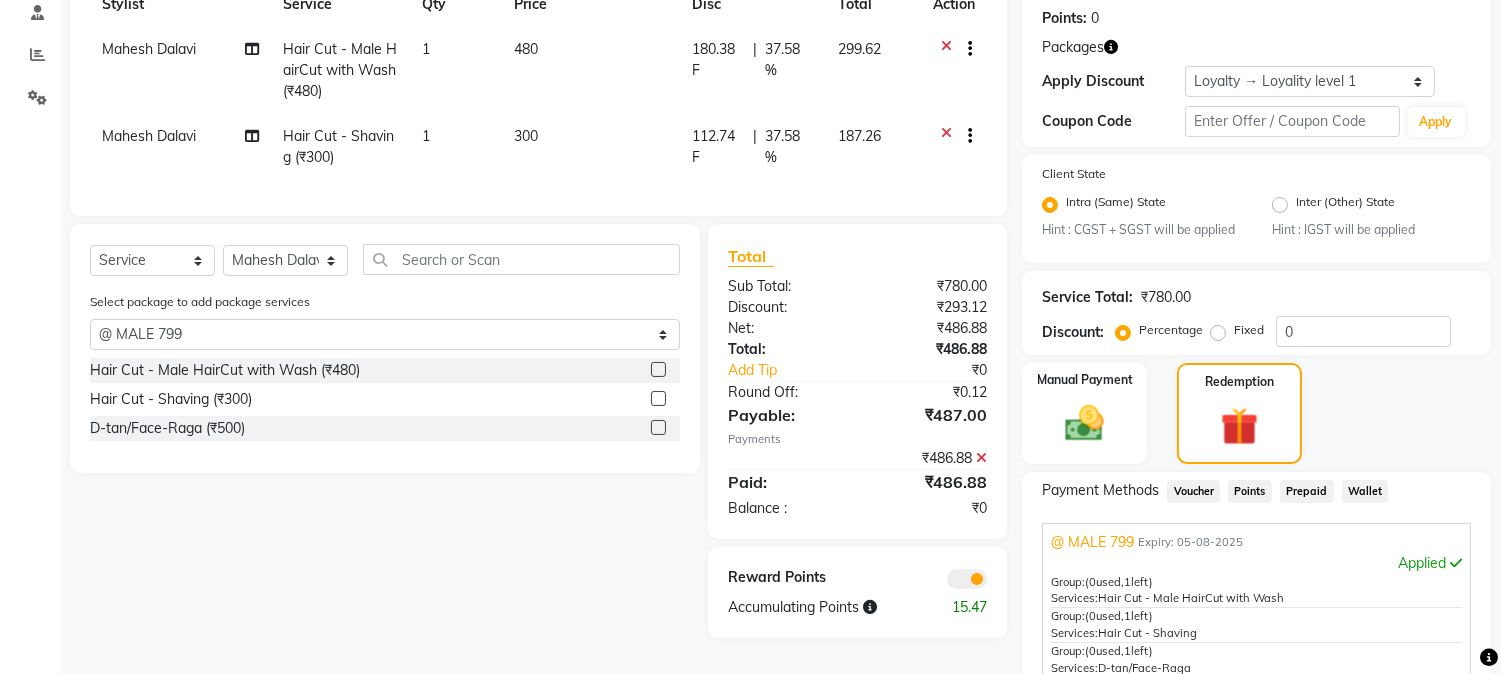 click 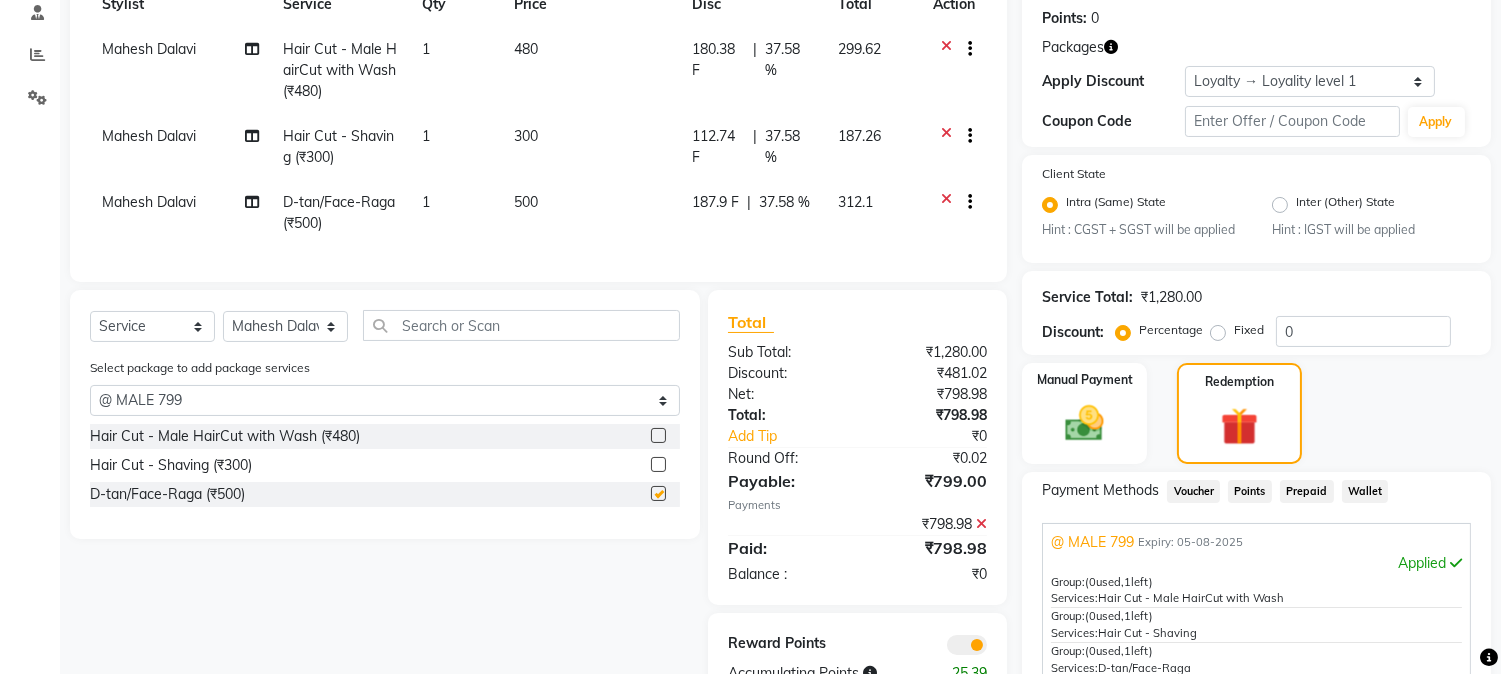 checkbox on "false" 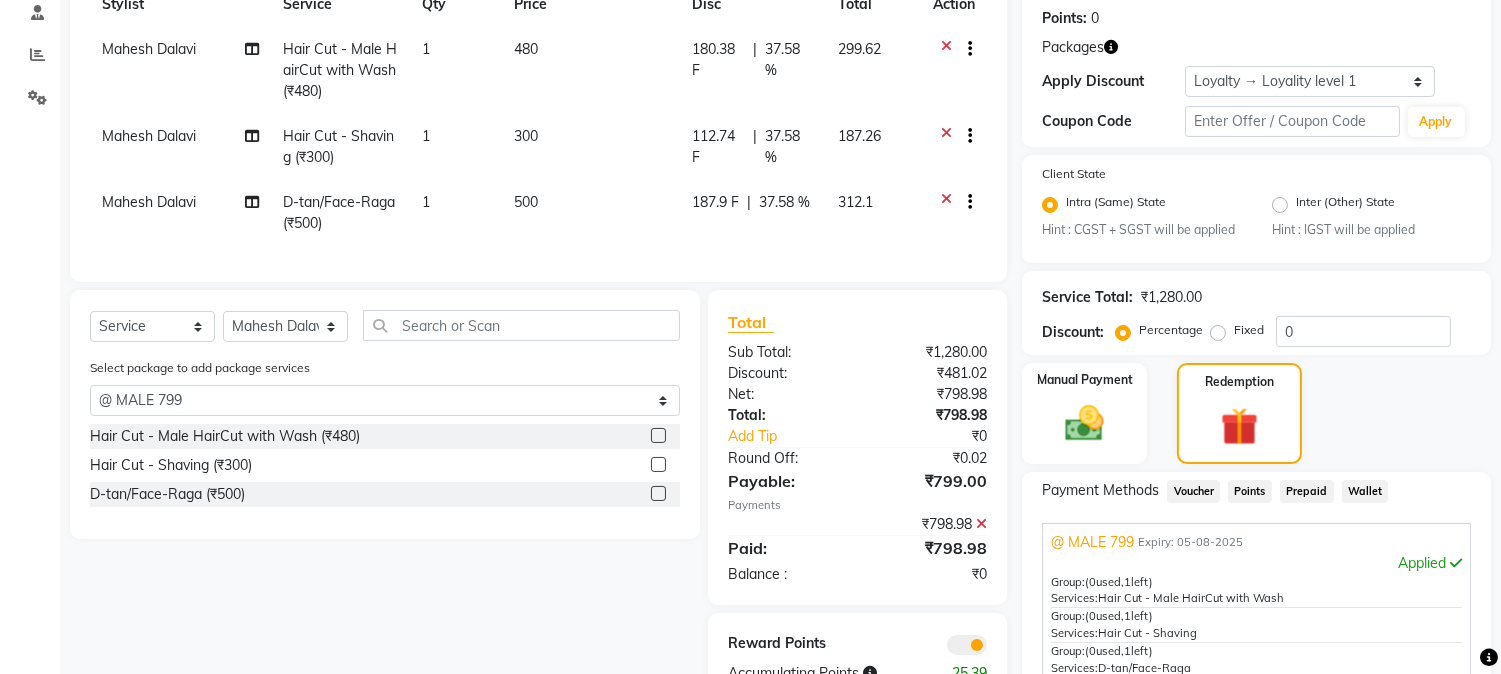 scroll, scrollTop: 523, scrollLeft: 0, axis: vertical 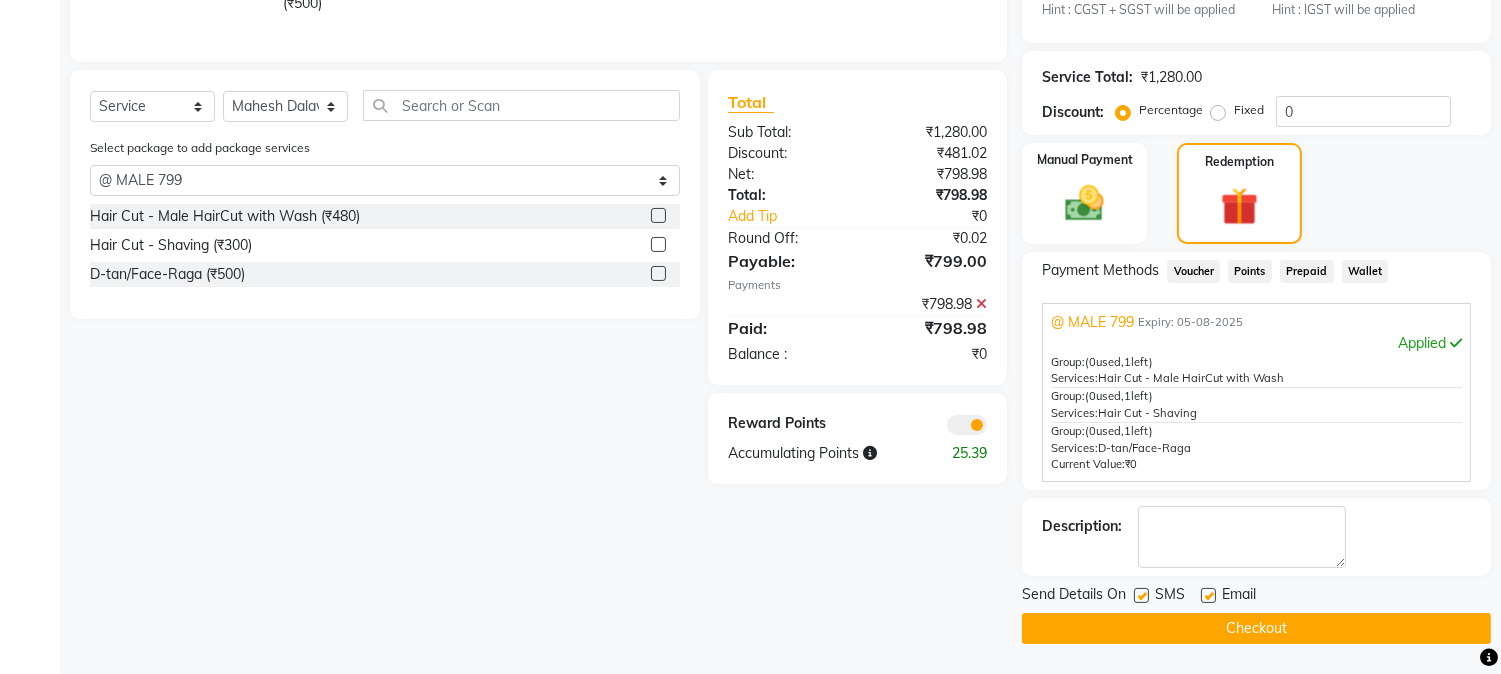 click on "Checkout" 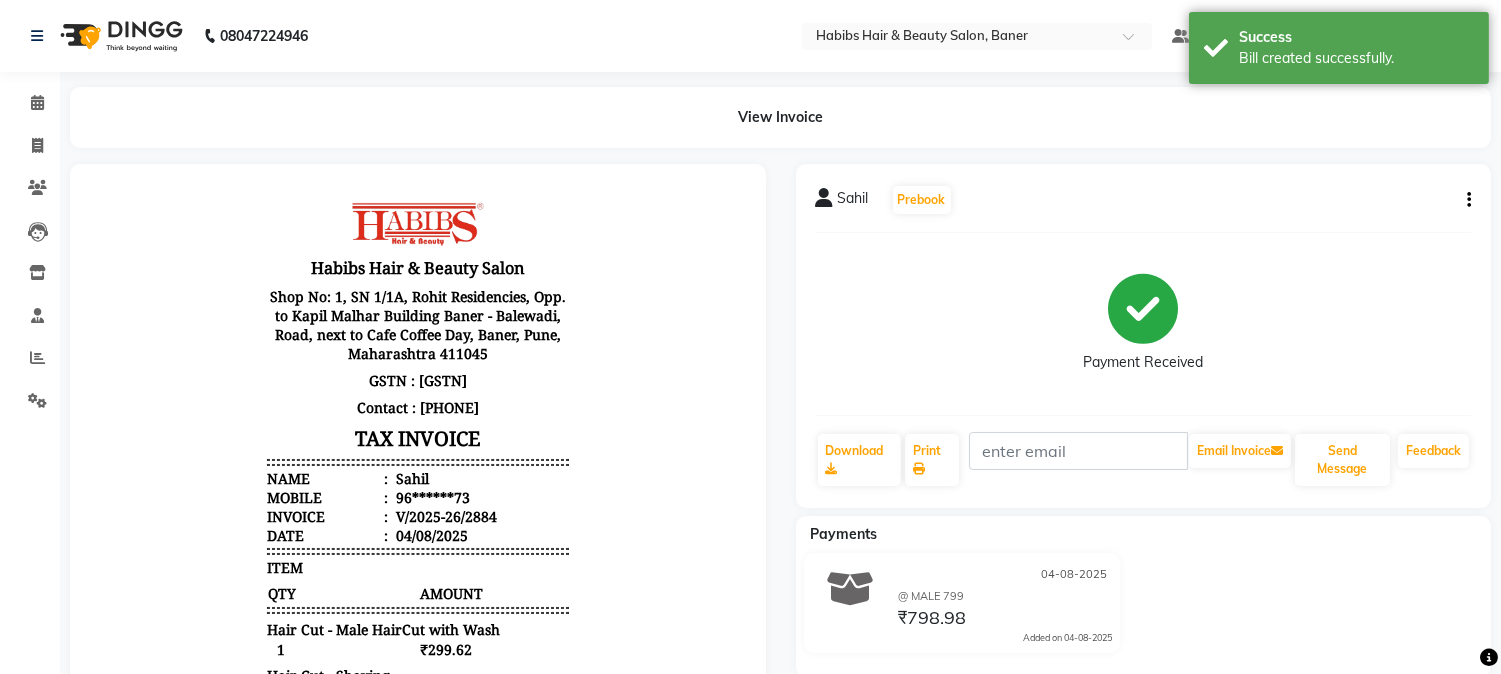 scroll, scrollTop: 0, scrollLeft: 0, axis: both 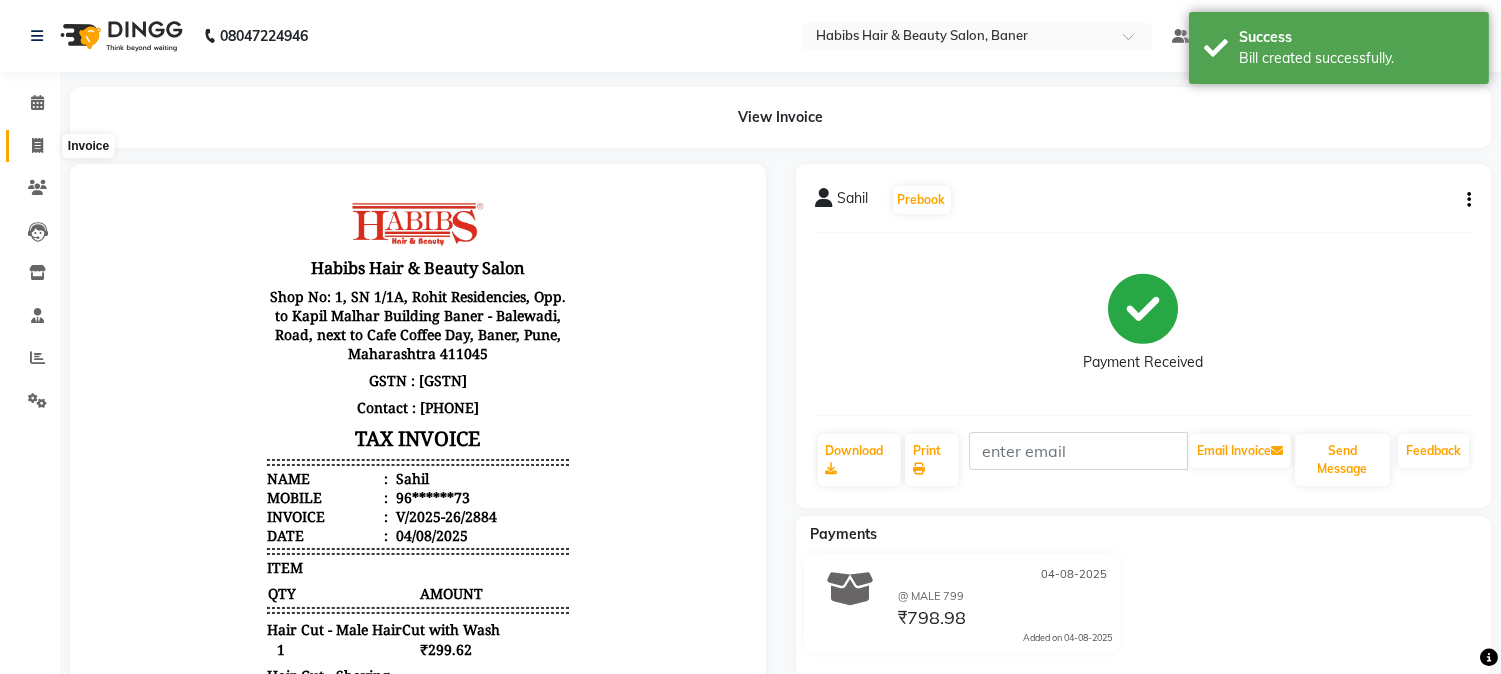 click 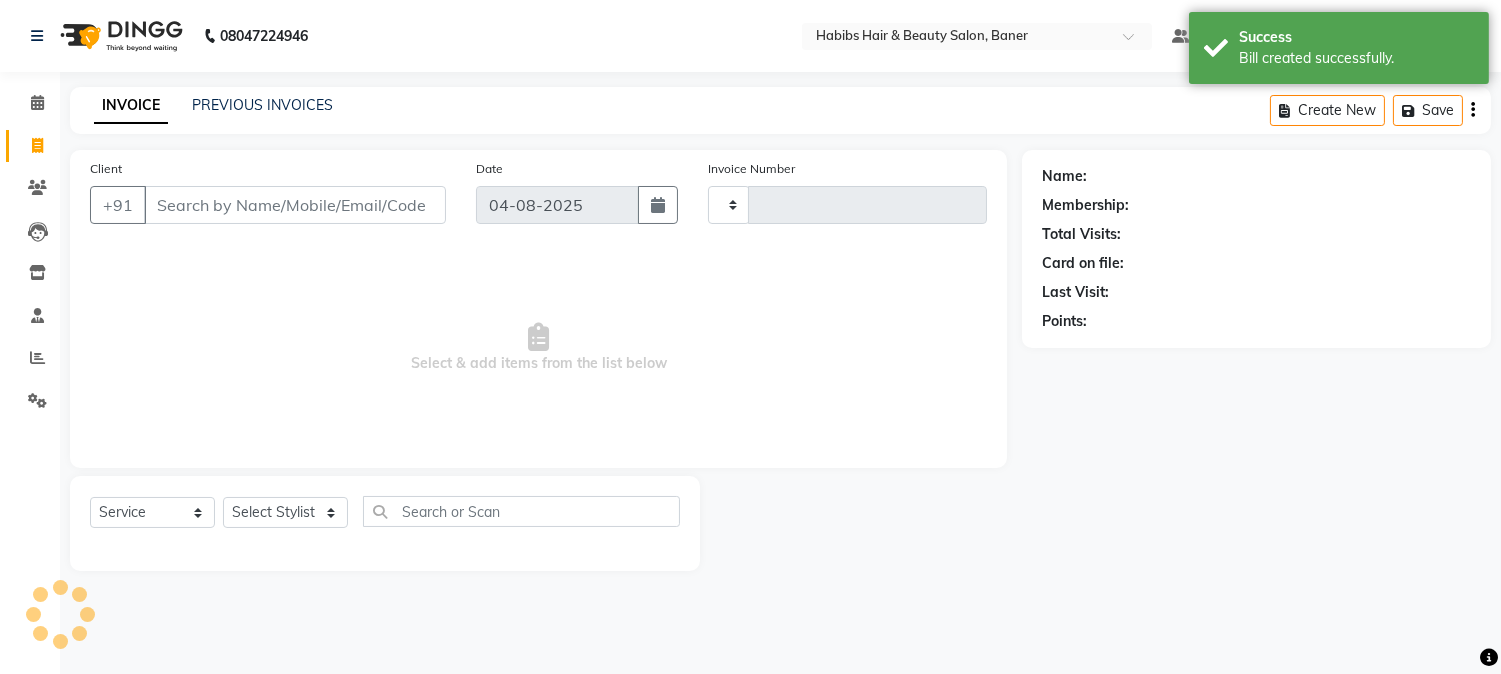 type on "2885" 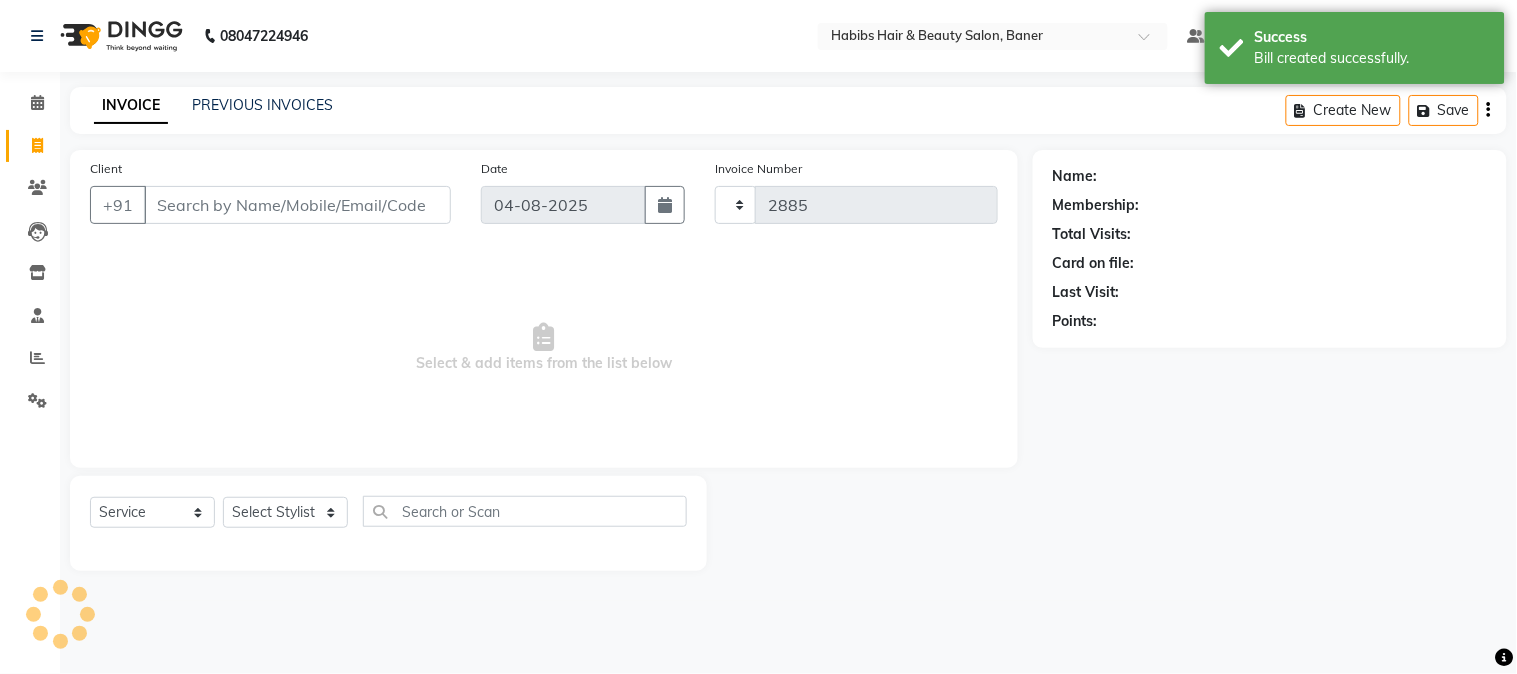 select on "5356" 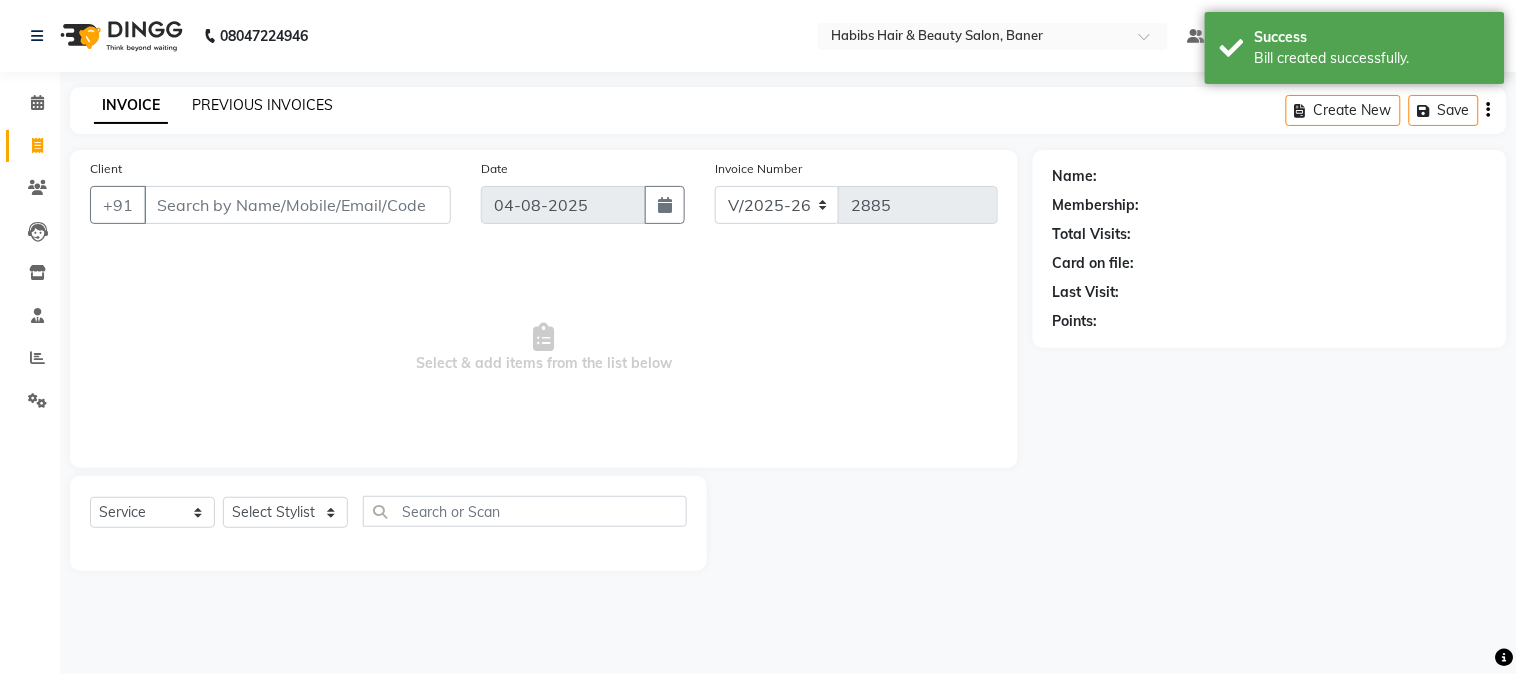 click on "PREVIOUS INVOICES" 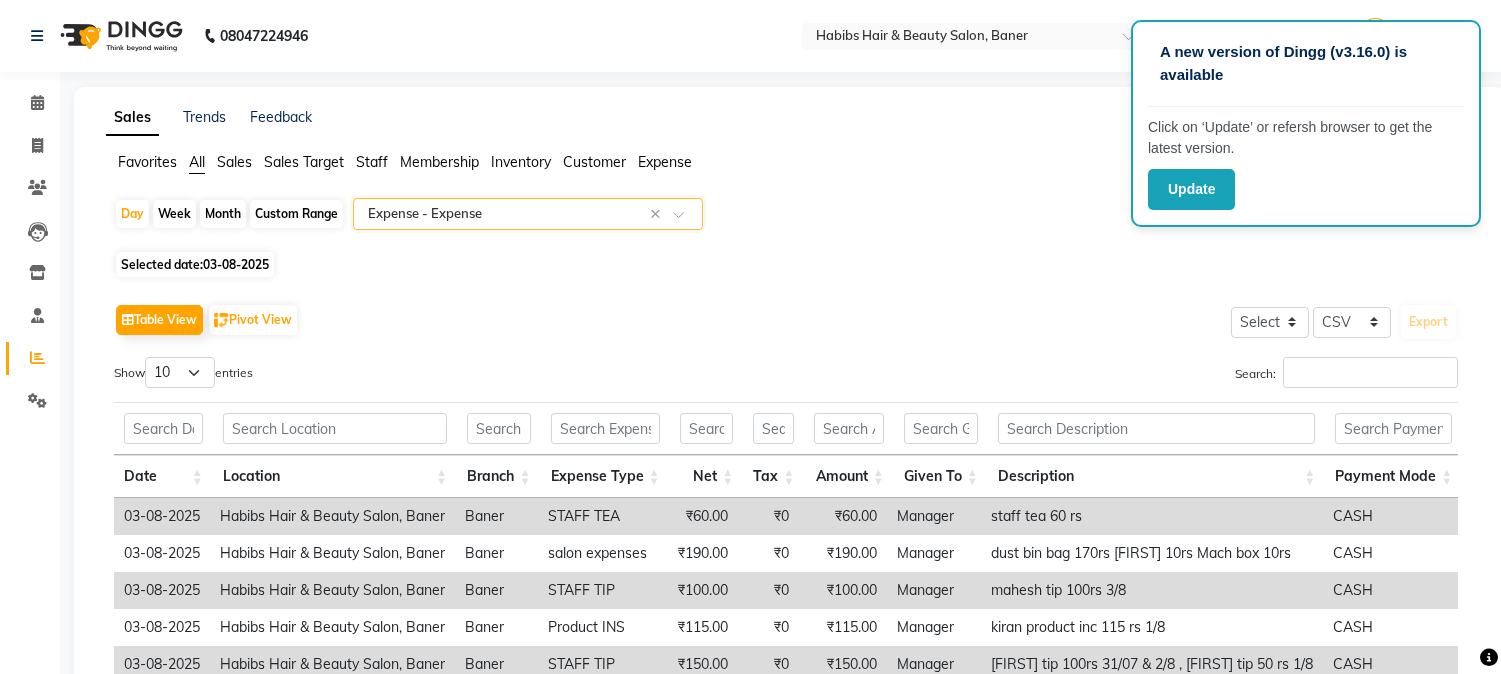 select on "csv" 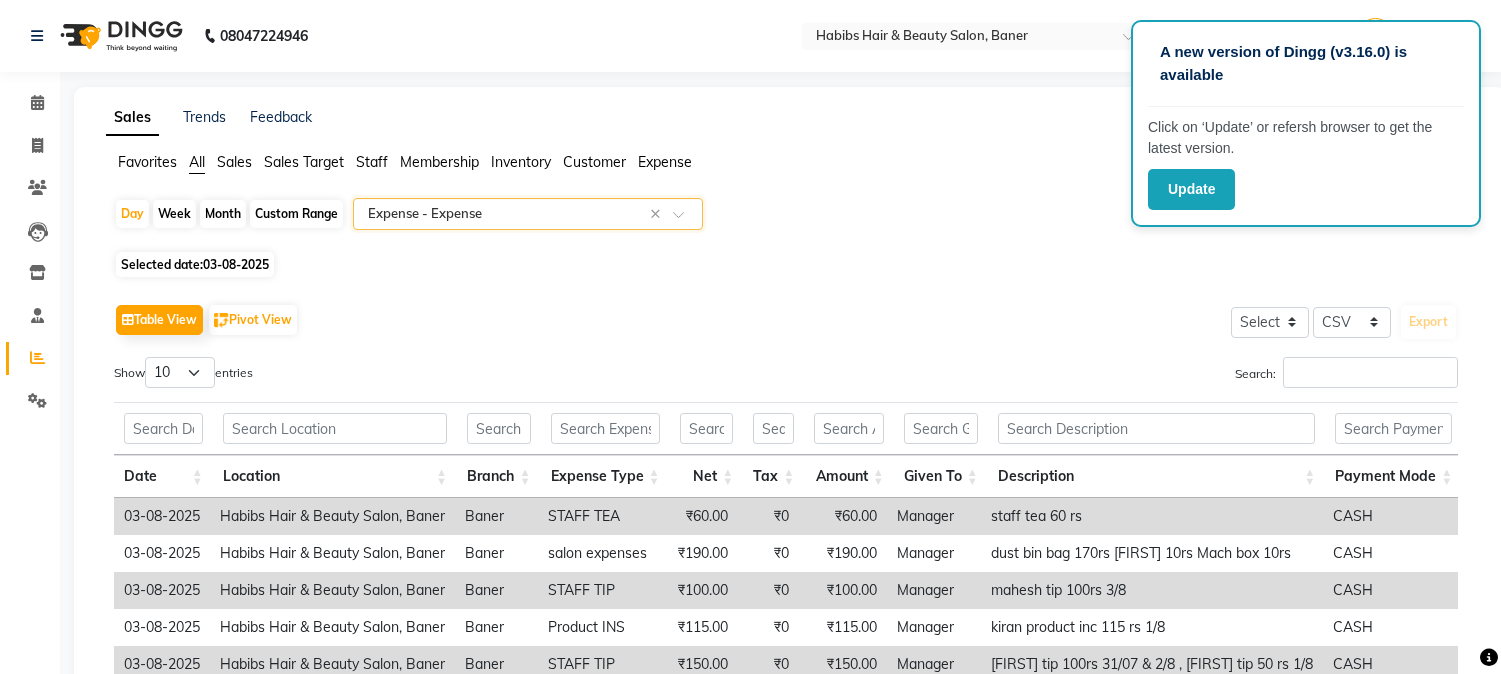 scroll, scrollTop: 26, scrollLeft: 0, axis: vertical 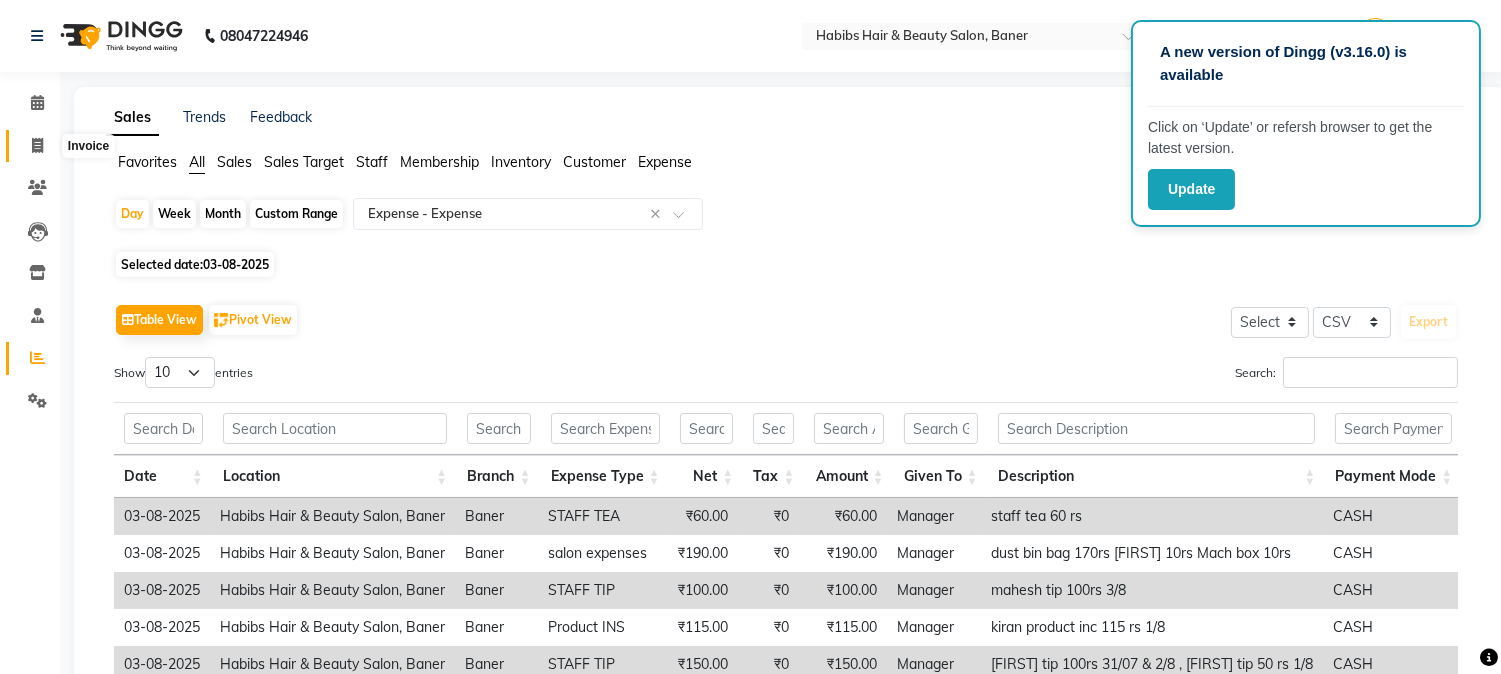 click 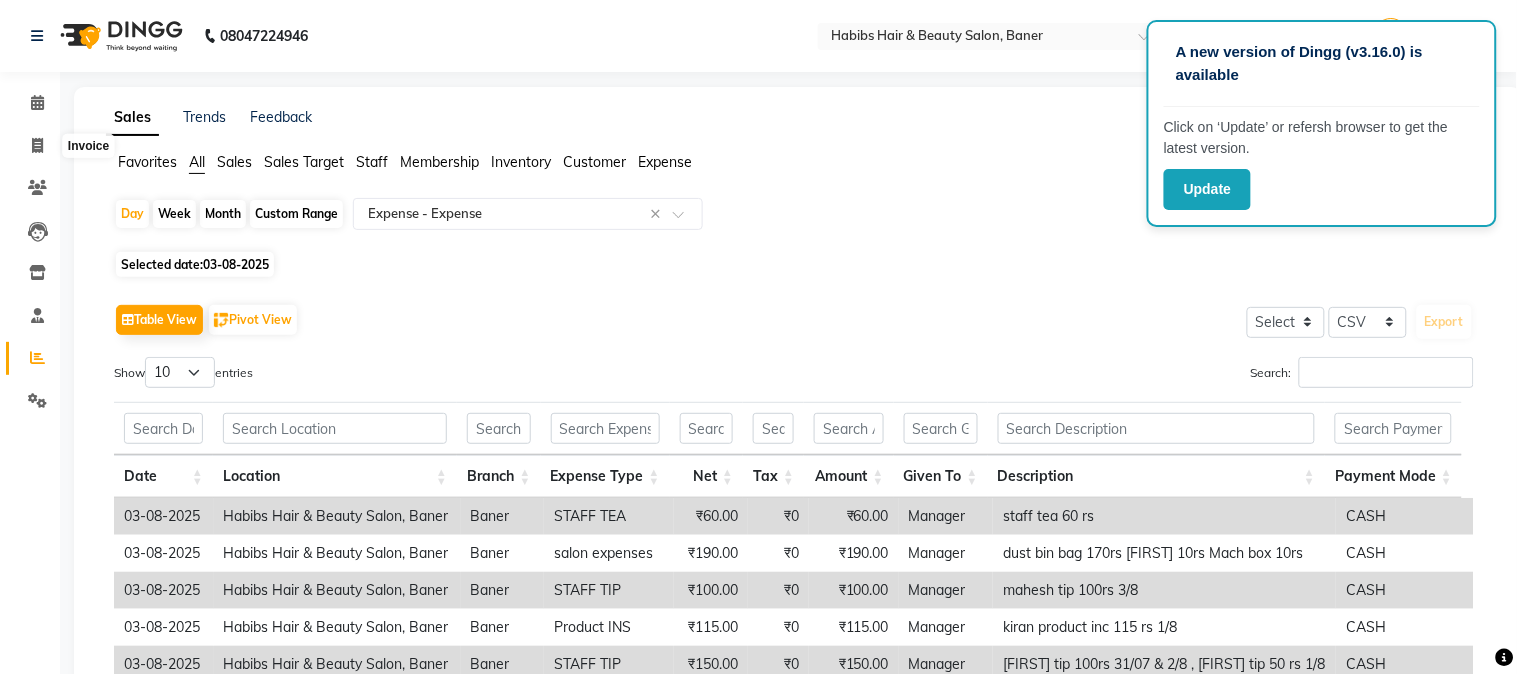 select on "5356" 